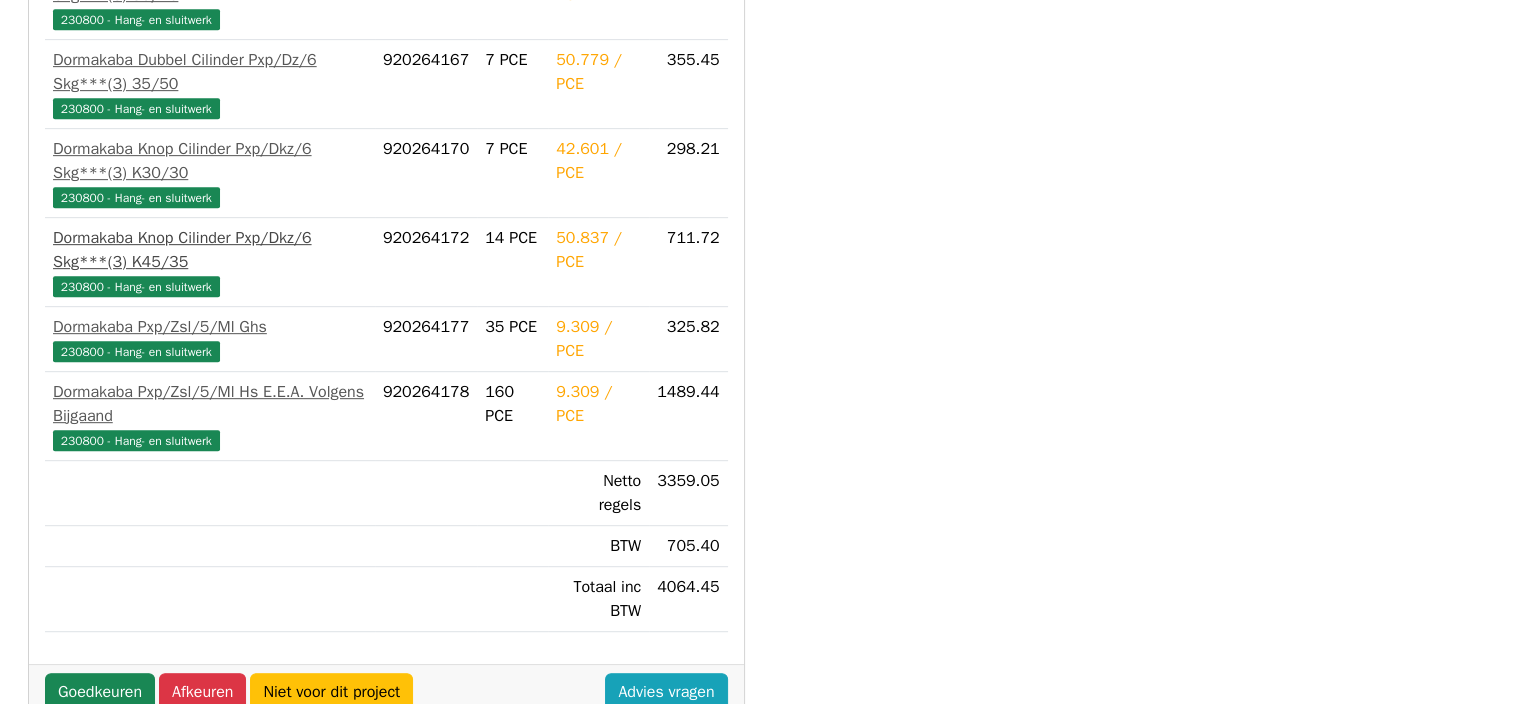 scroll, scrollTop: 979, scrollLeft: 0, axis: vertical 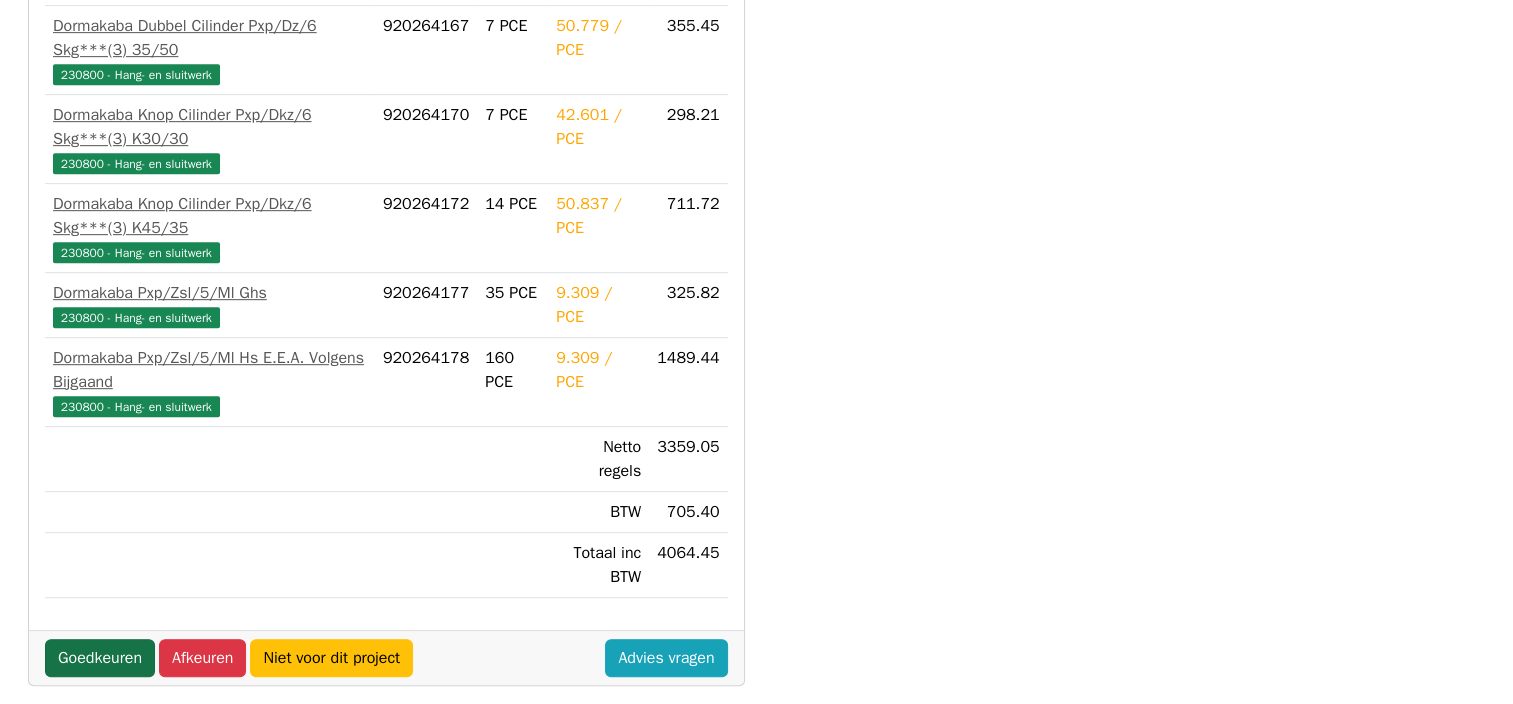 click on "Goedkeuren" at bounding box center (100, 658) 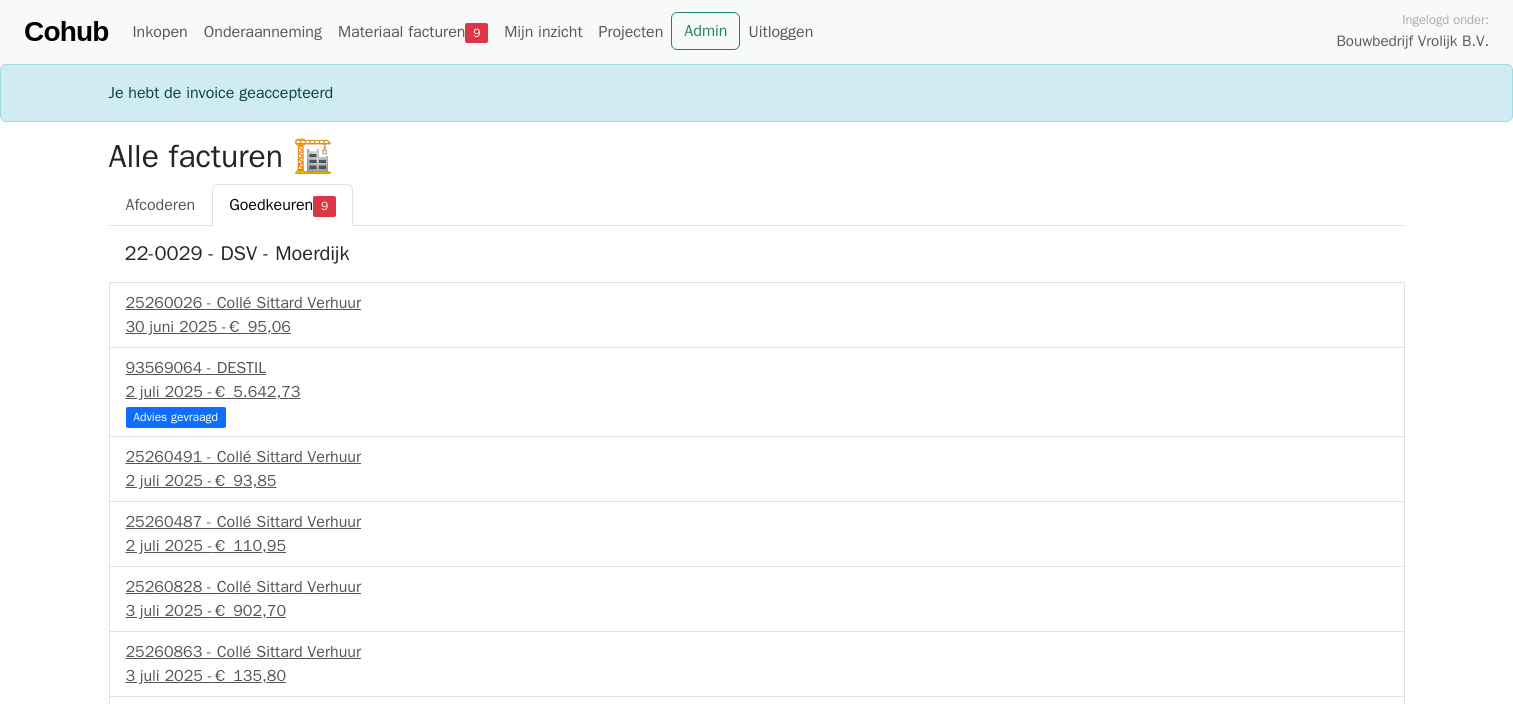 scroll, scrollTop: 0, scrollLeft: 0, axis: both 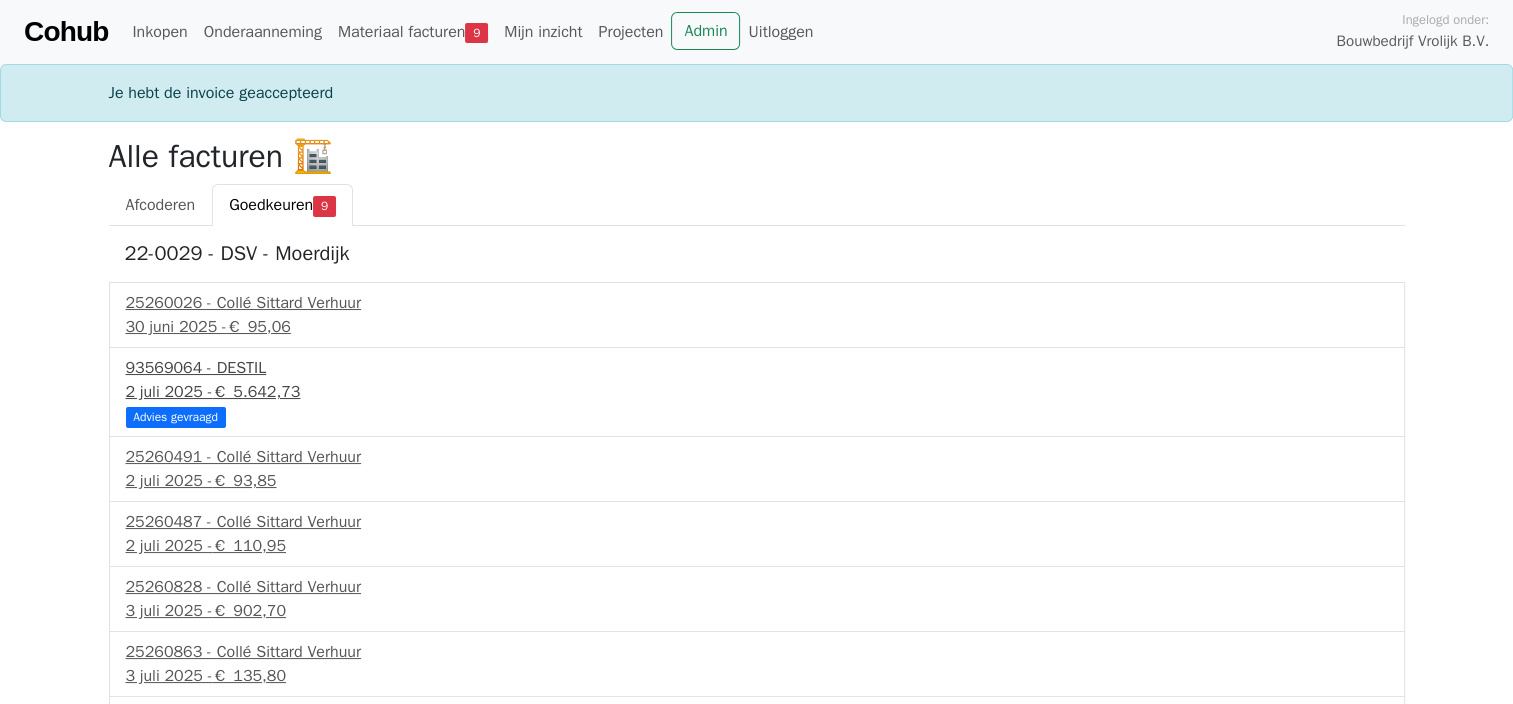 click on "93569064 - DESTIL" at bounding box center (757, 368) 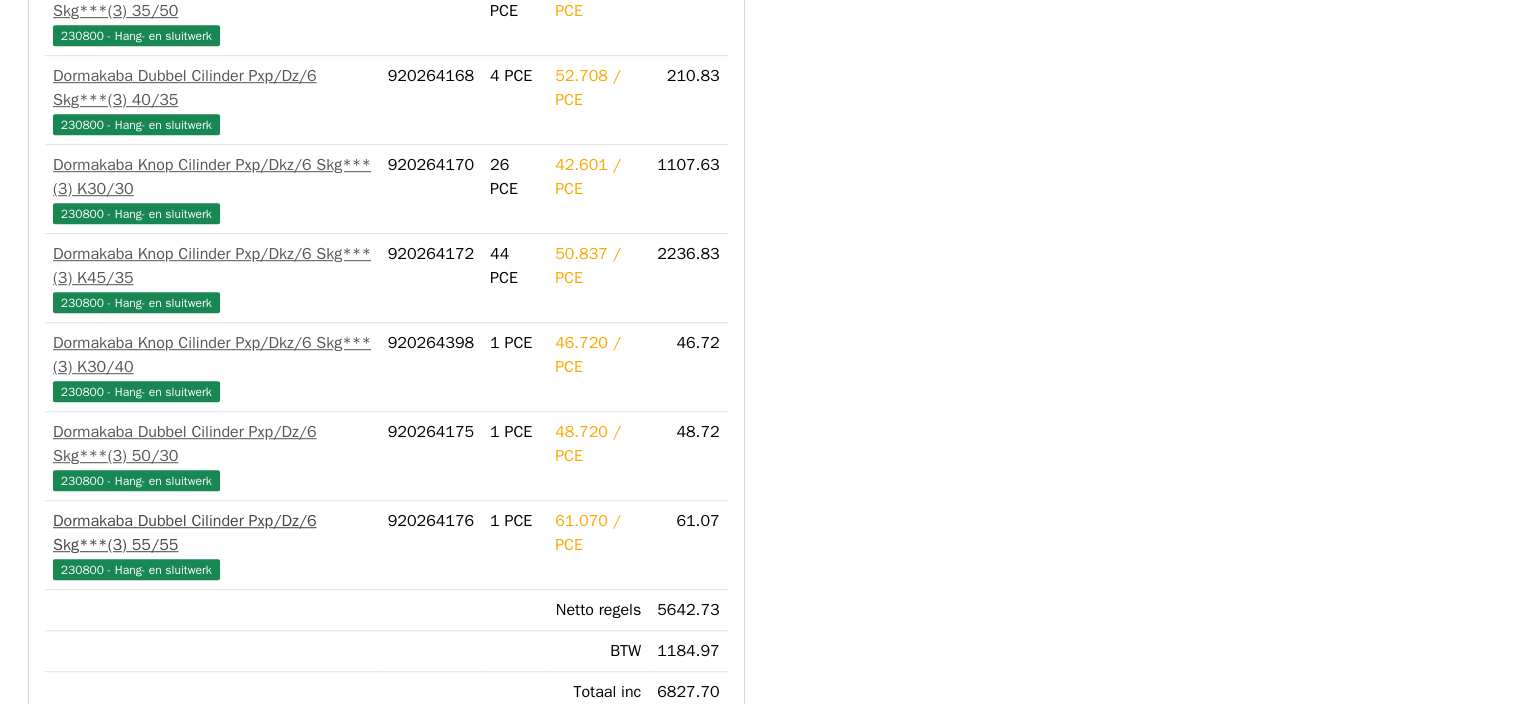 scroll, scrollTop: 1246, scrollLeft: 0, axis: vertical 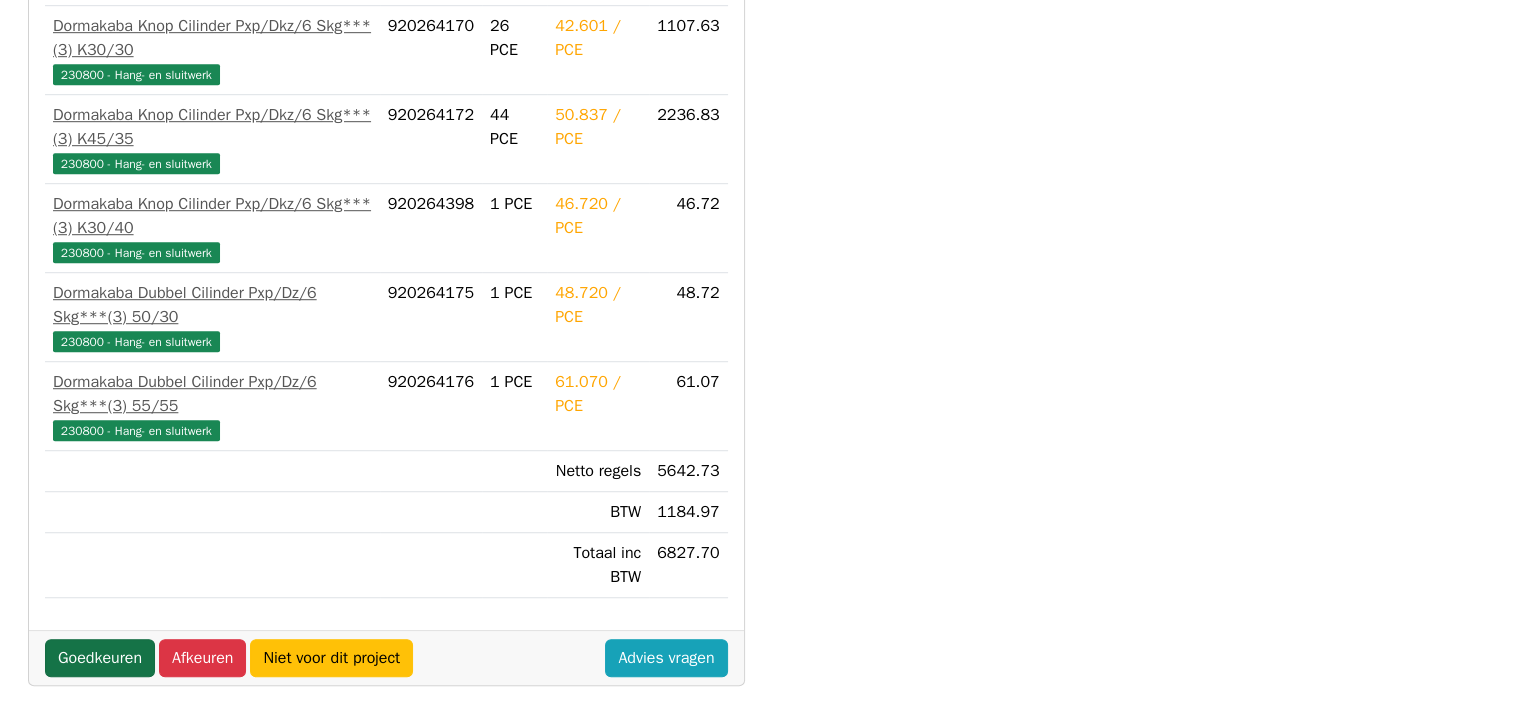click on "Goedkeuren" at bounding box center [100, 658] 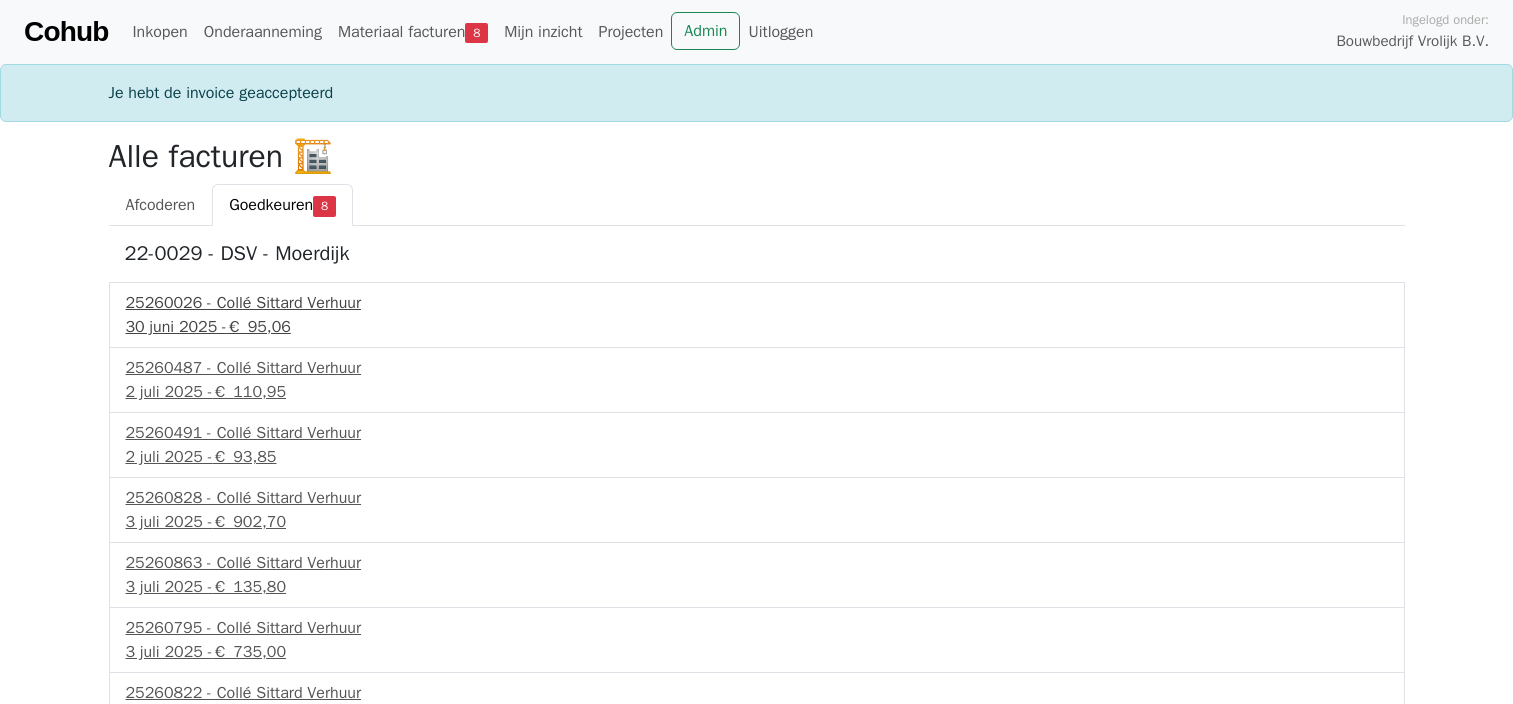 scroll, scrollTop: 0, scrollLeft: 0, axis: both 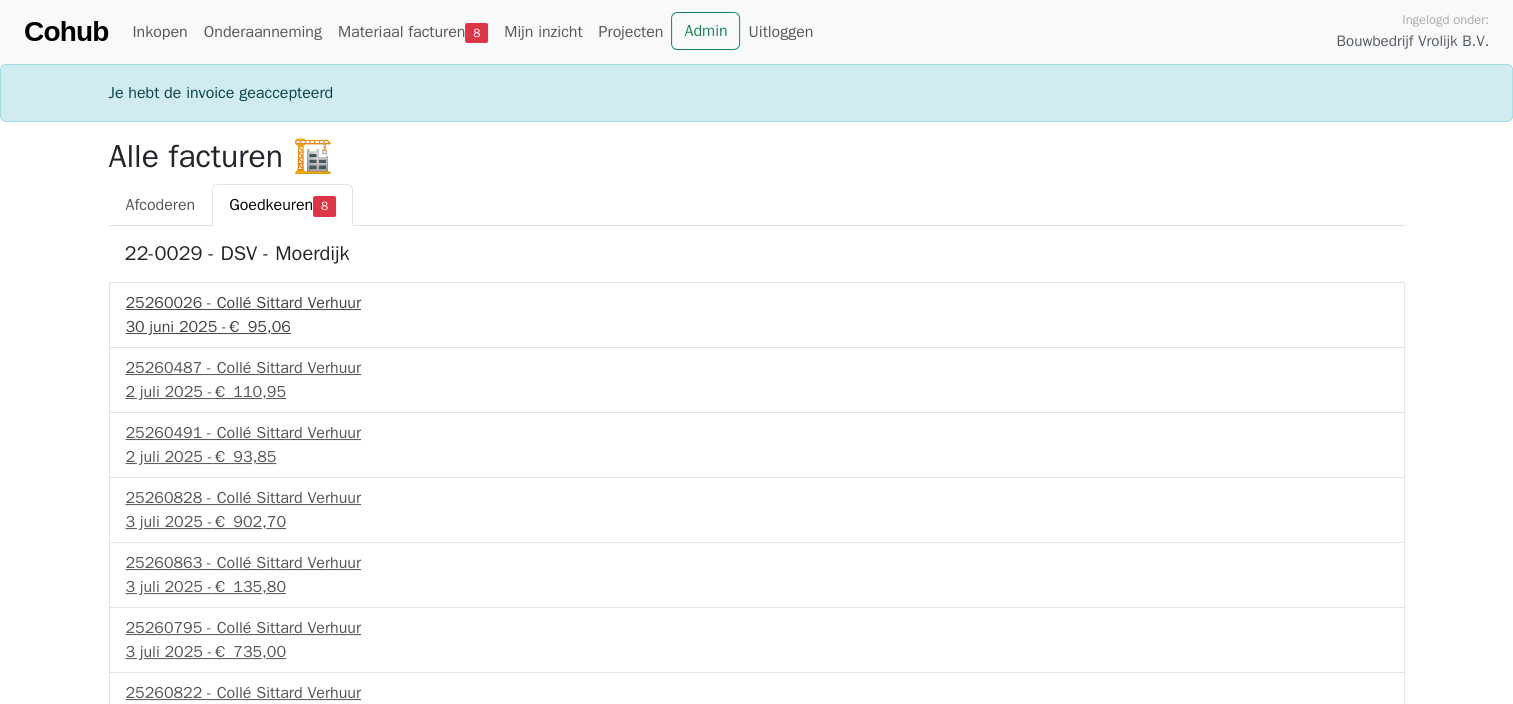 click on "25260026 - Collé Sittard Verhuur" at bounding box center [757, 303] 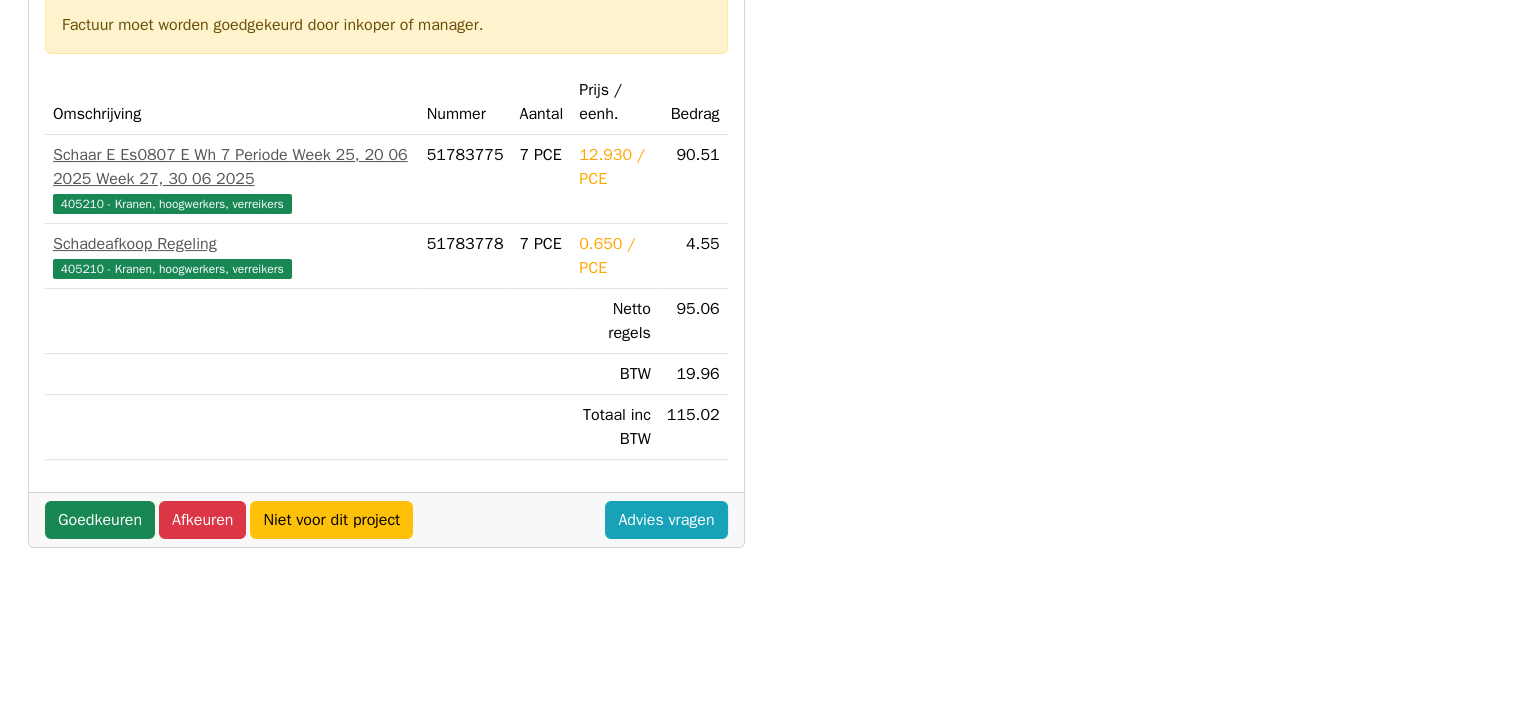 scroll, scrollTop: 380, scrollLeft: 0, axis: vertical 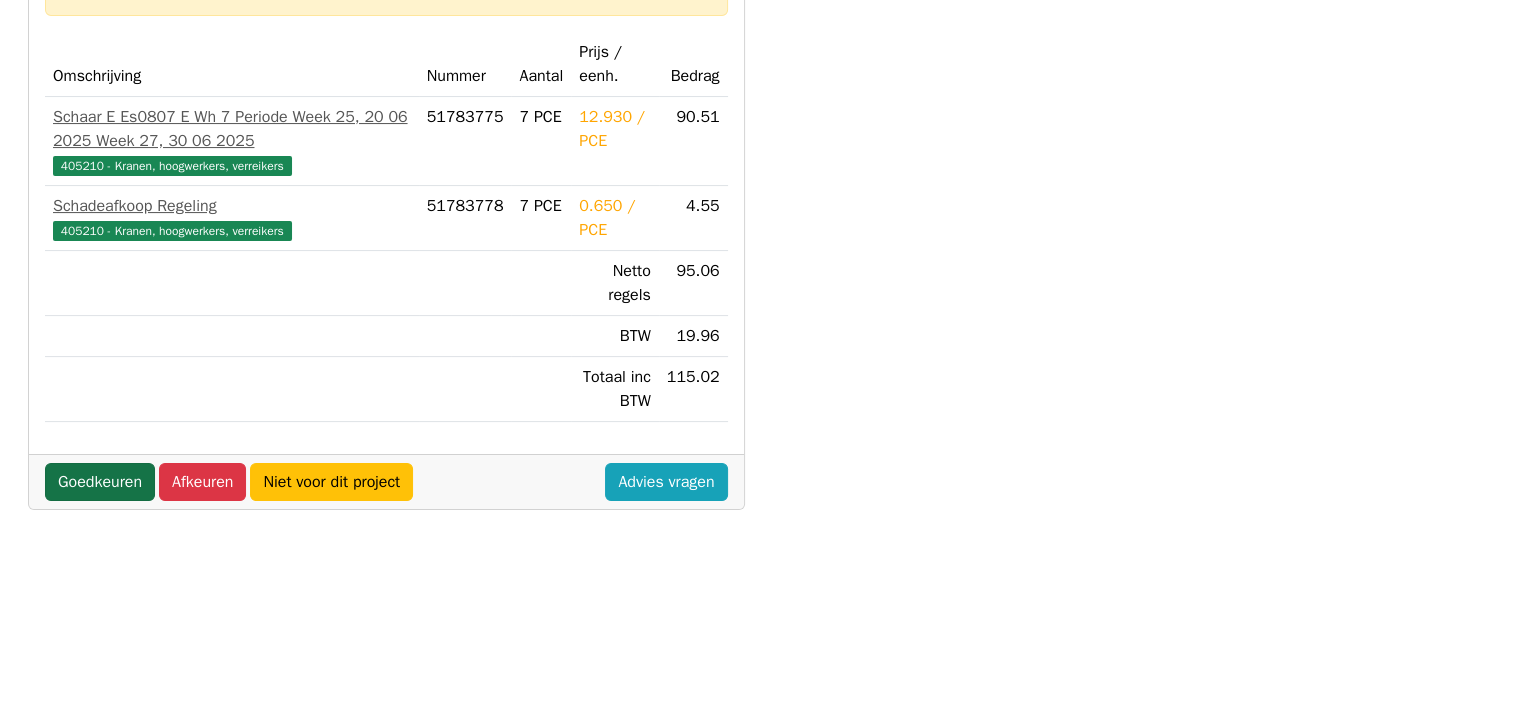 click on "Goedkeuren" at bounding box center [100, 482] 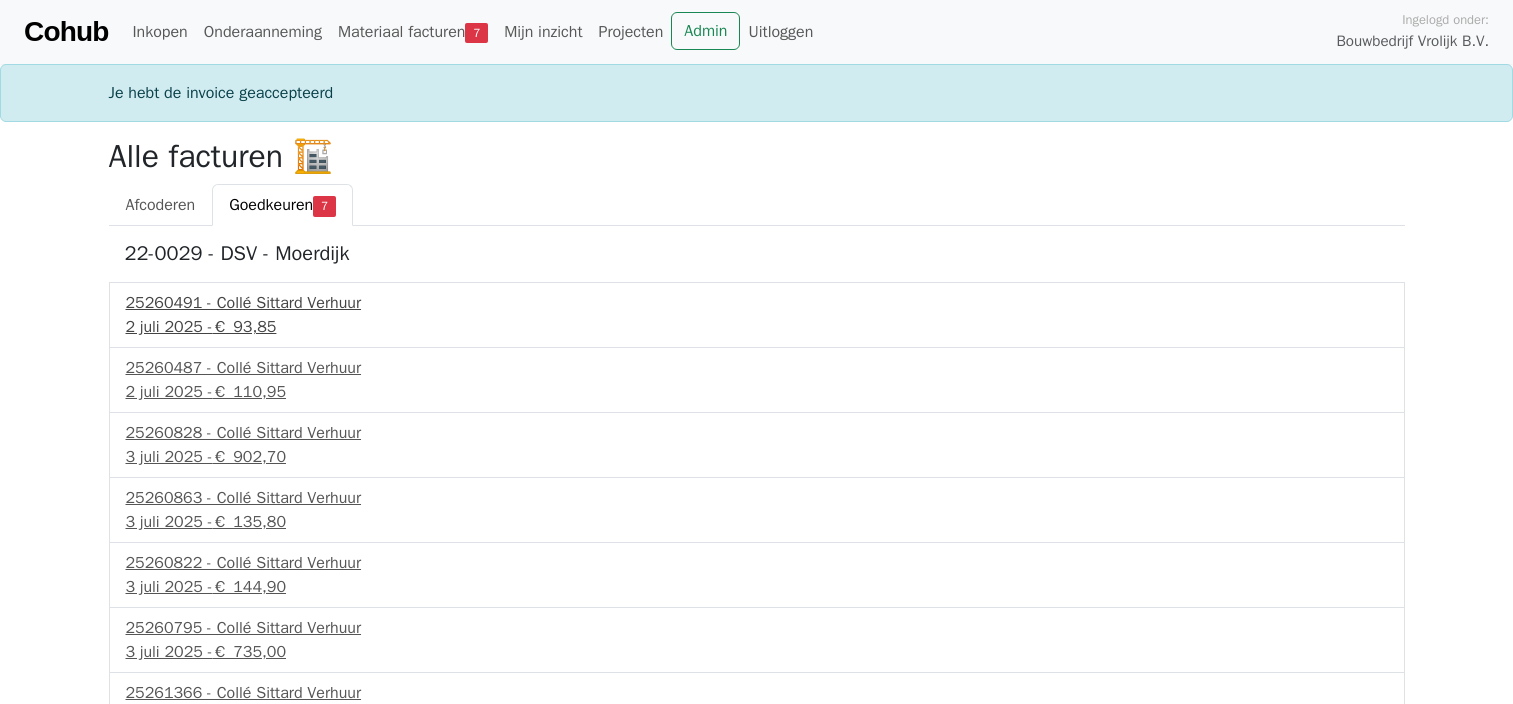scroll, scrollTop: 0, scrollLeft: 0, axis: both 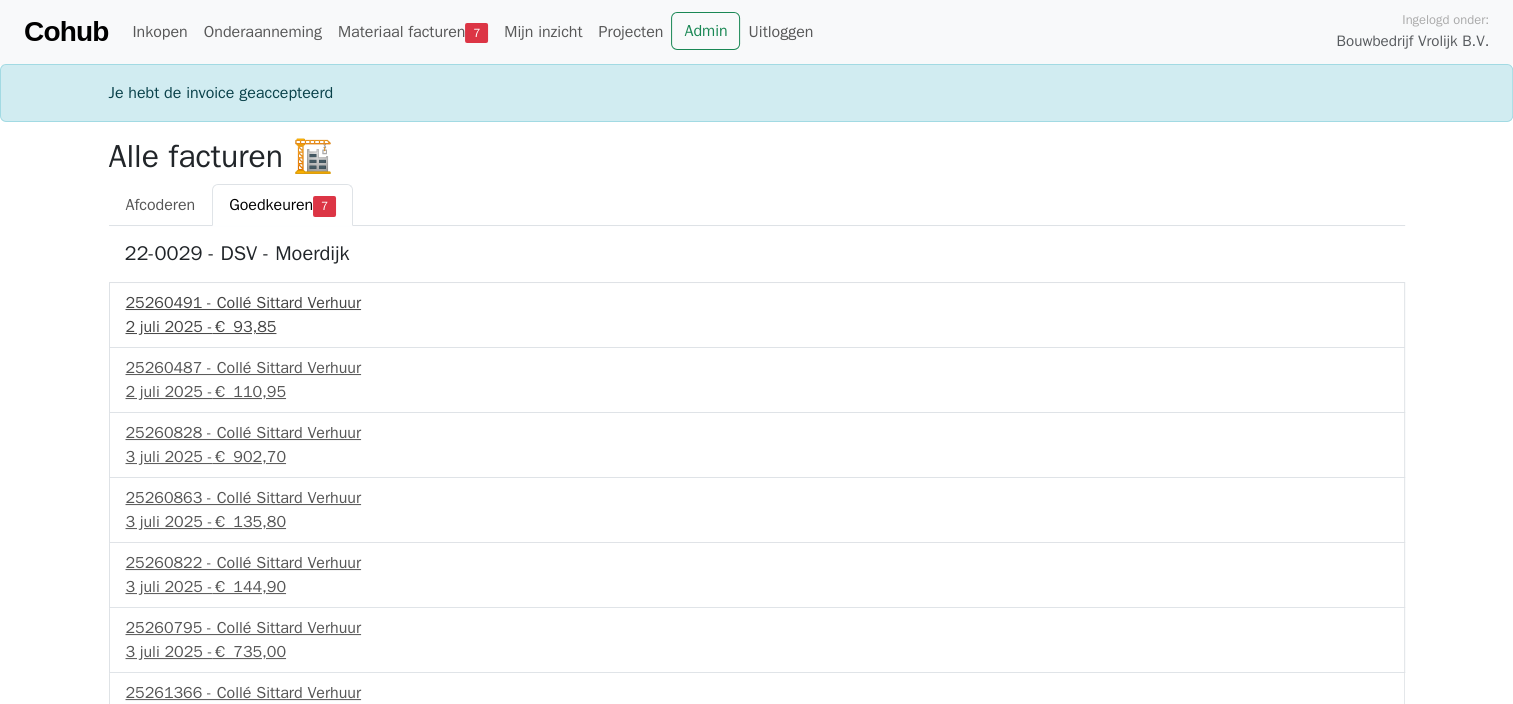 click on "€ 93,85" at bounding box center (244, 327) 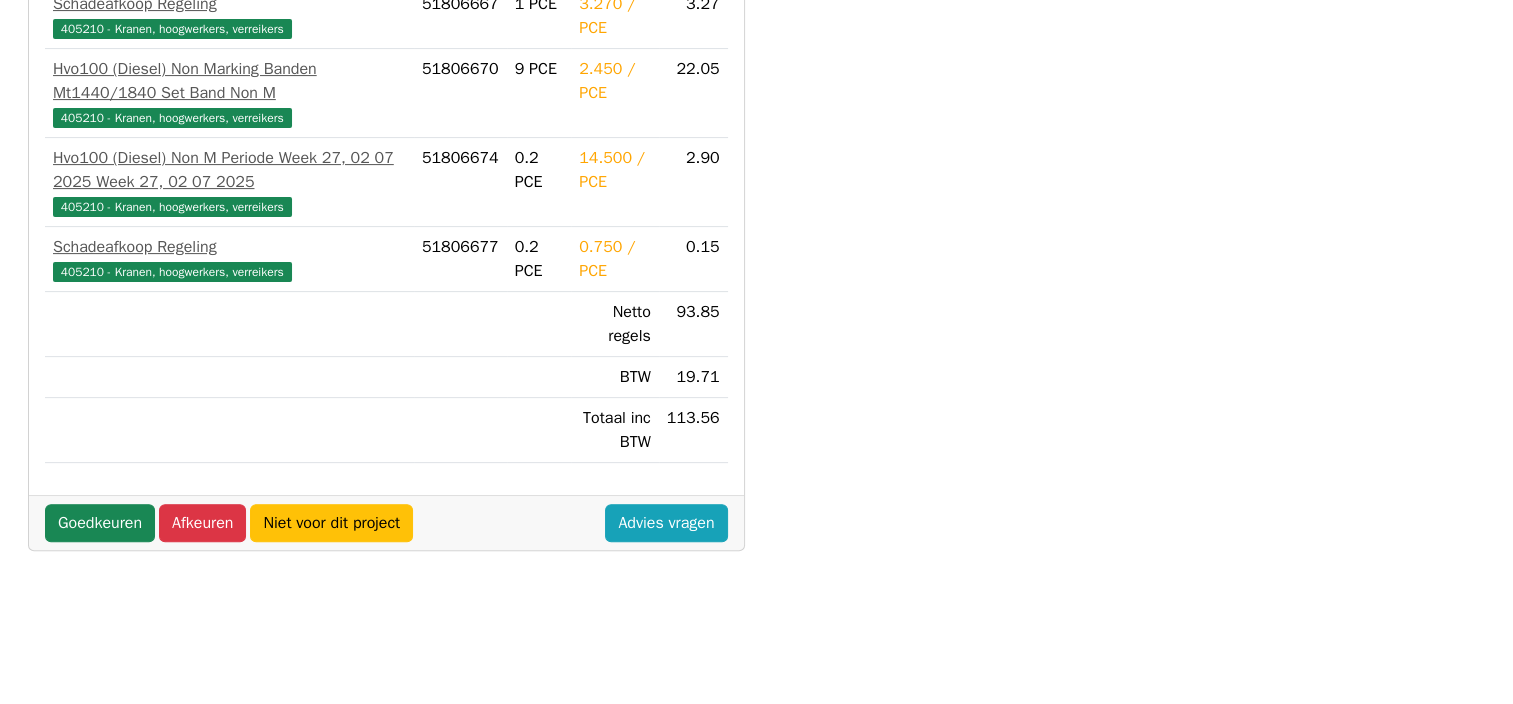 scroll, scrollTop: 568, scrollLeft: 0, axis: vertical 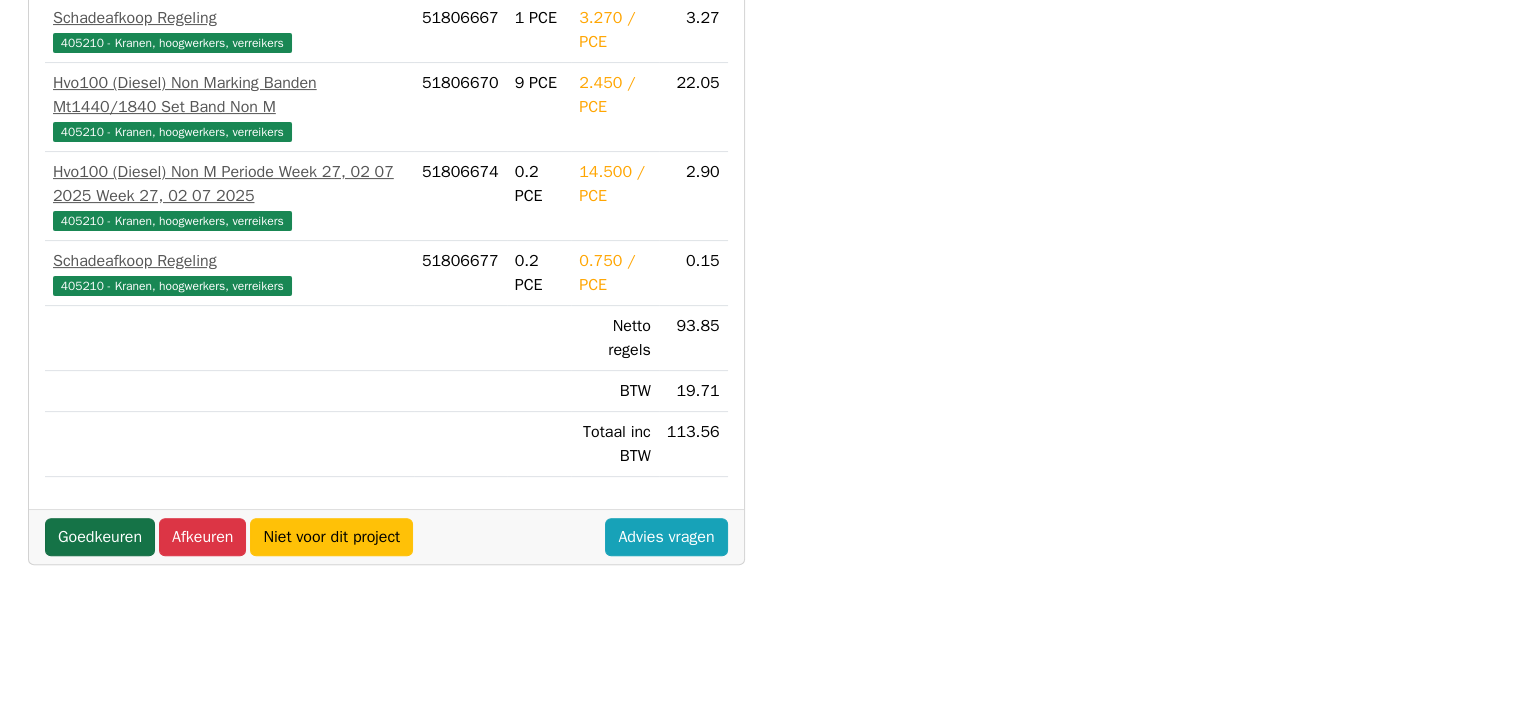 click on "Goedkeuren" at bounding box center [100, 537] 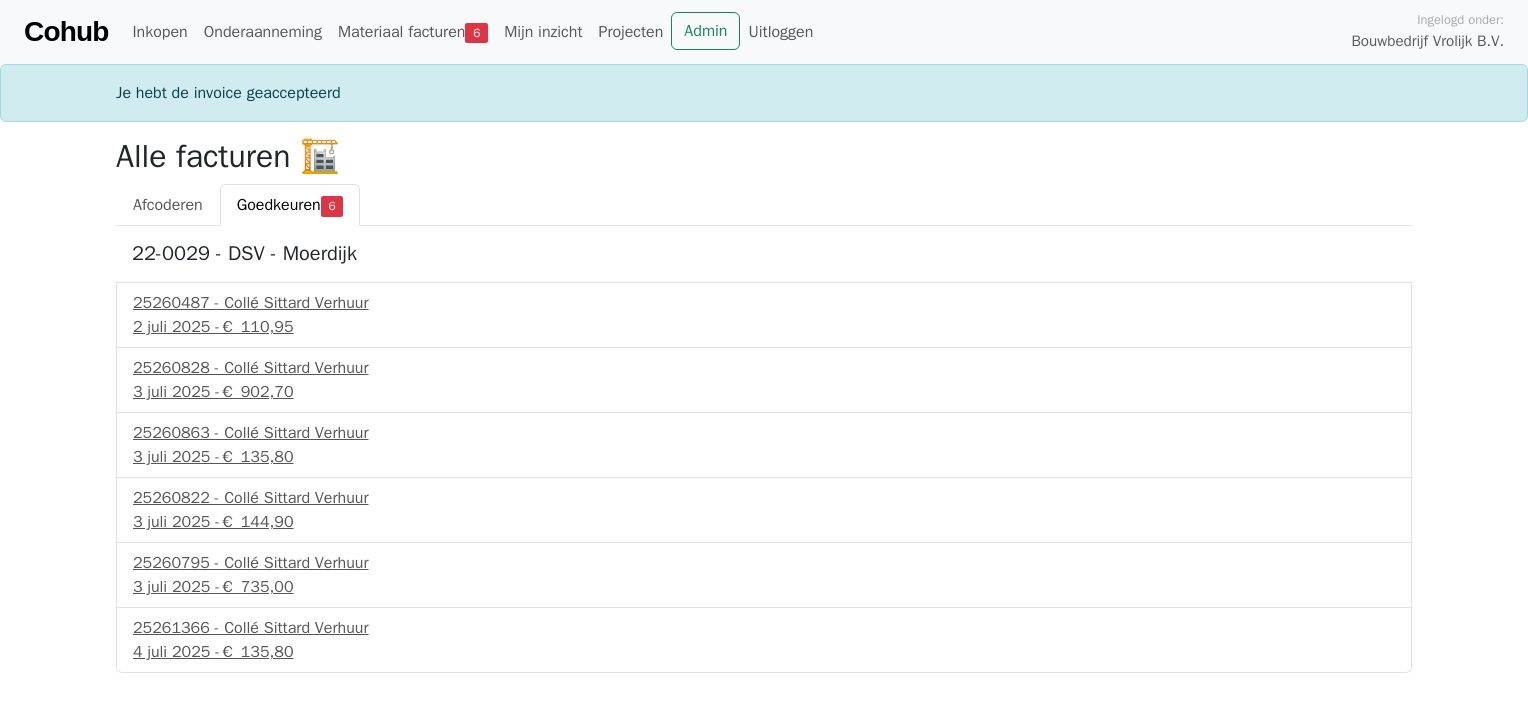scroll, scrollTop: 0, scrollLeft: 0, axis: both 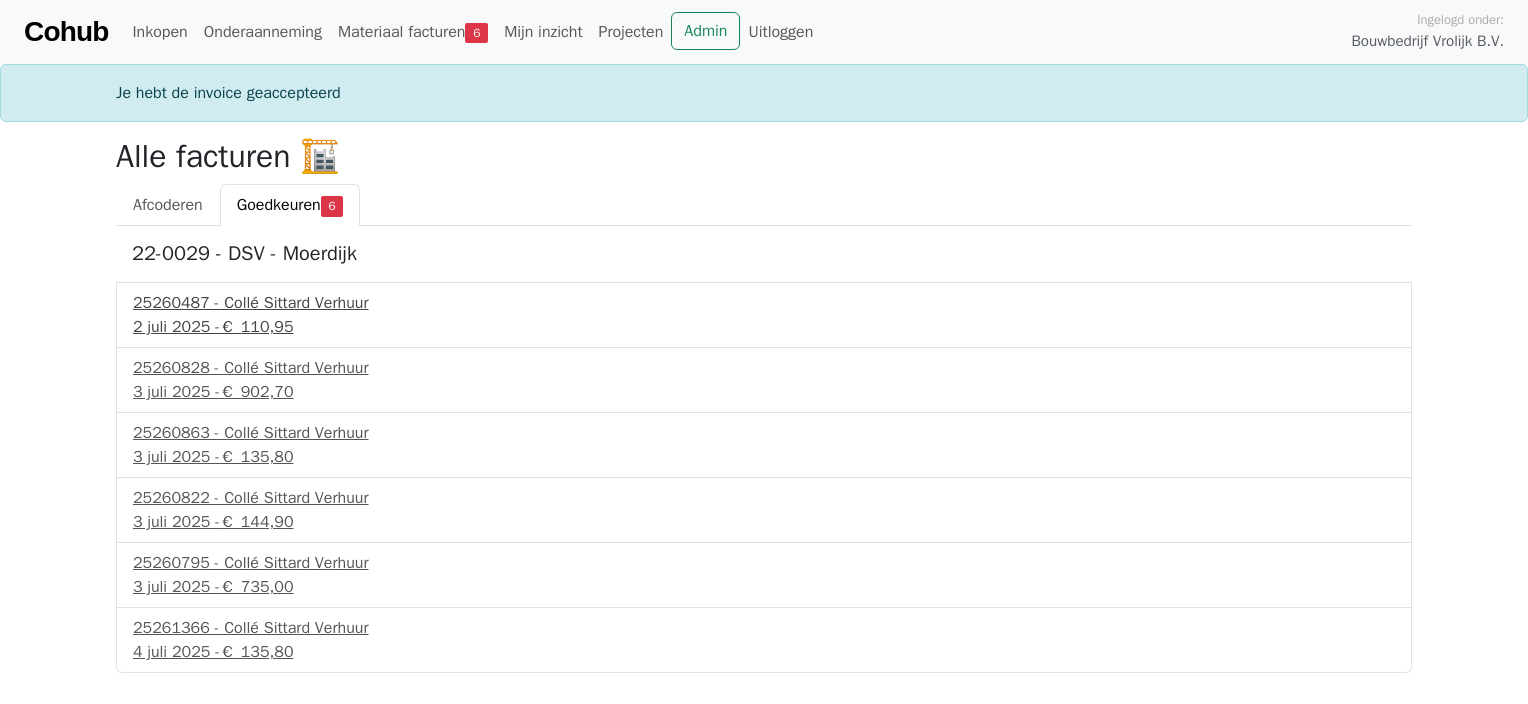 click on "[DATE] -  € 110,95" at bounding box center (764, 327) 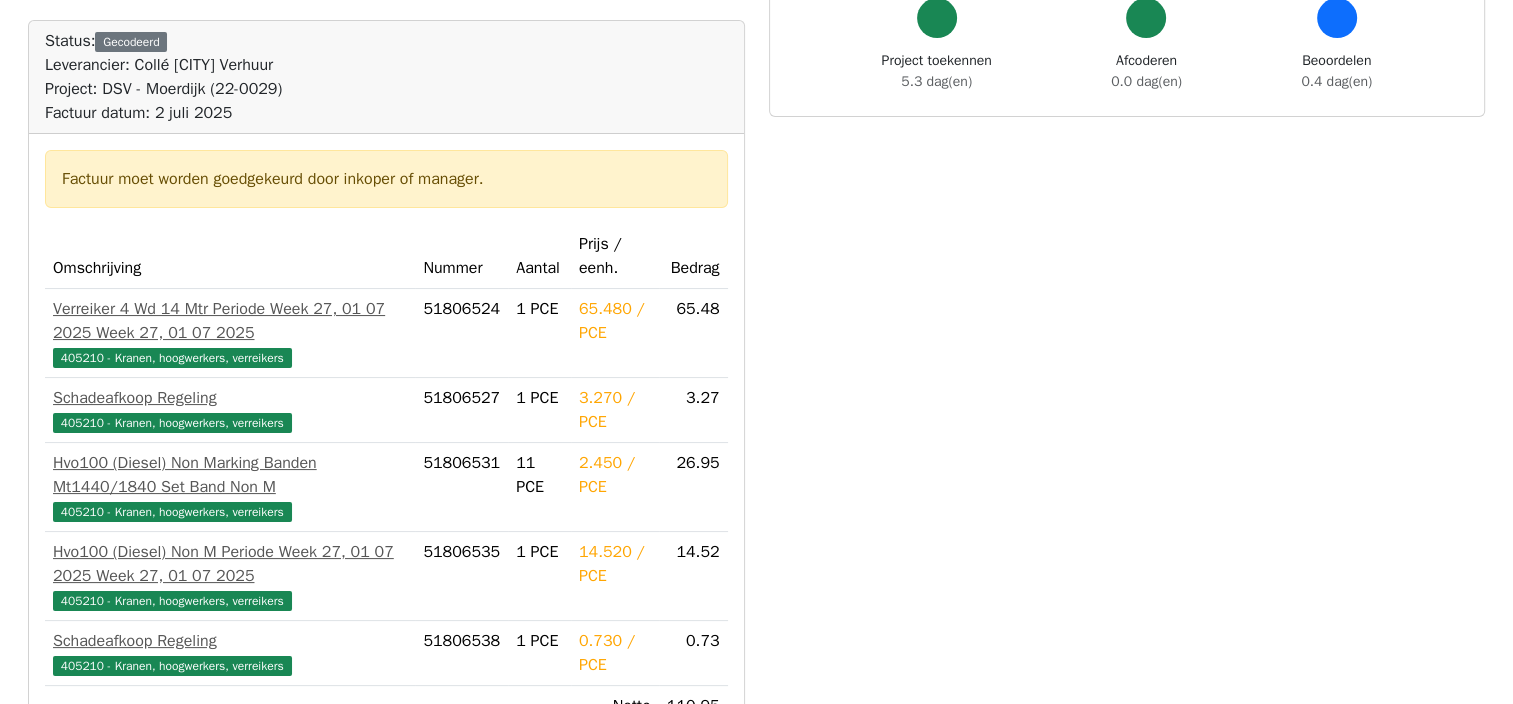 scroll, scrollTop: 0, scrollLeft: 0, axis: both 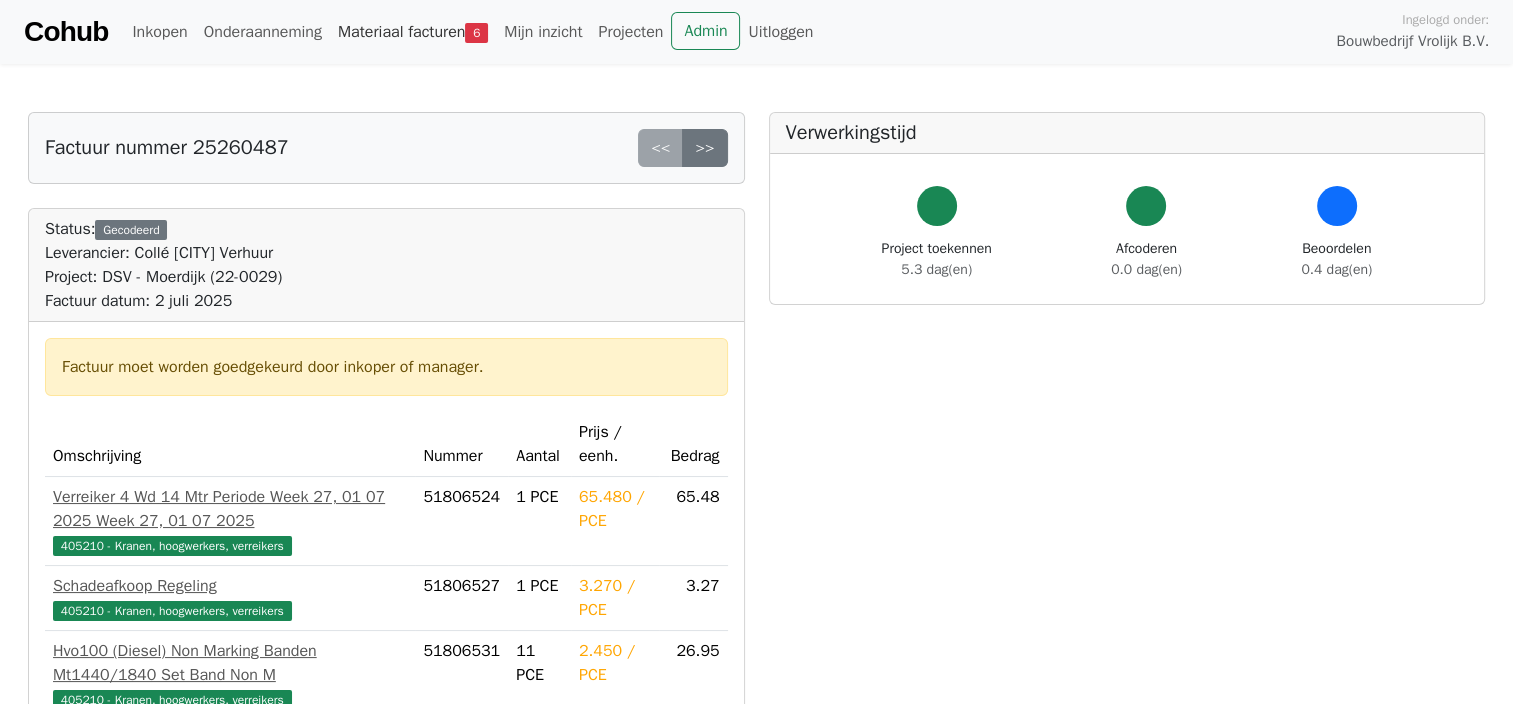 click on "Materiaal facturen  6" at bounding box center [413, 32] 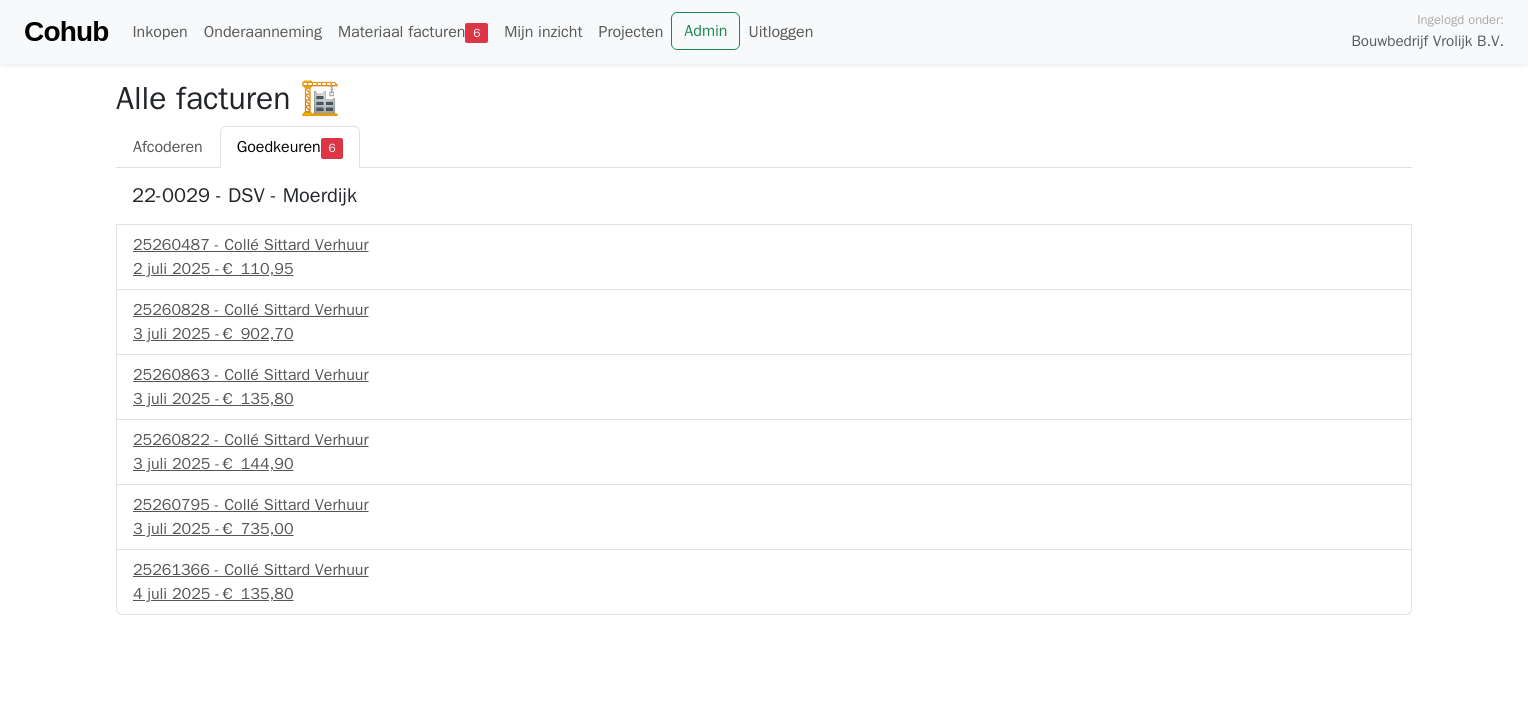 scroll, scrollTop: 0, scrollLeft: 0, axis: both 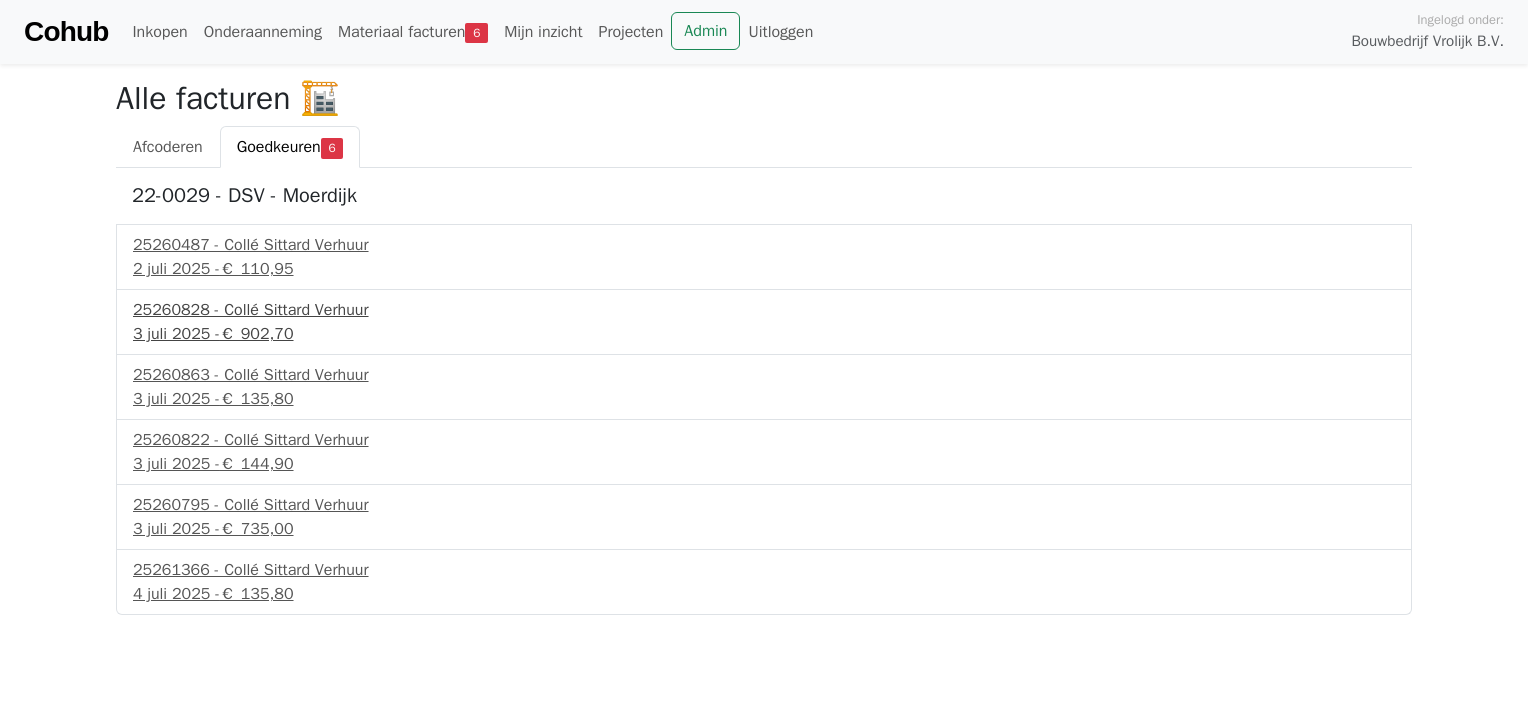 click on "25260828 - Collé Sittard Verhuur" at bounding box center [764, 310] 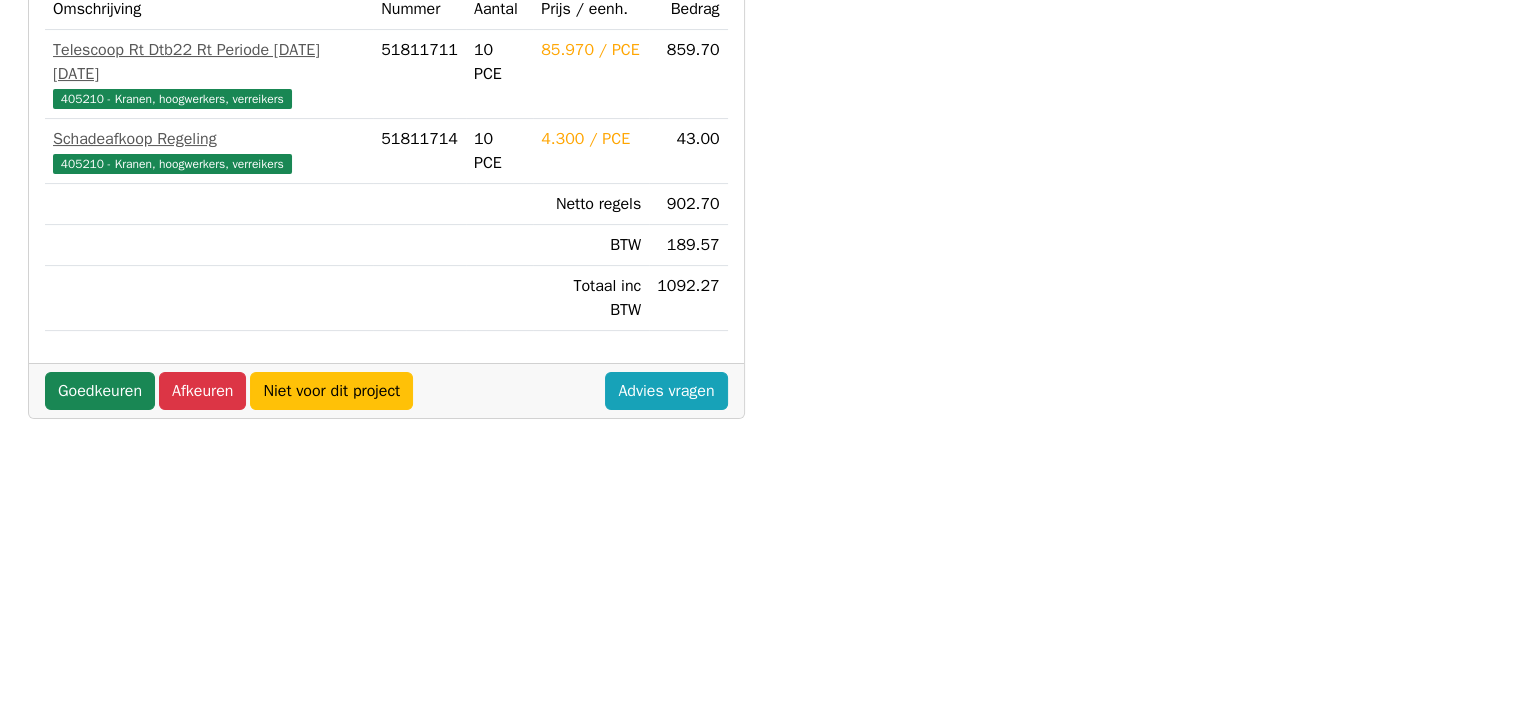 scroll, scrollTop: 420, scrollLeft: 0, axis: vertical 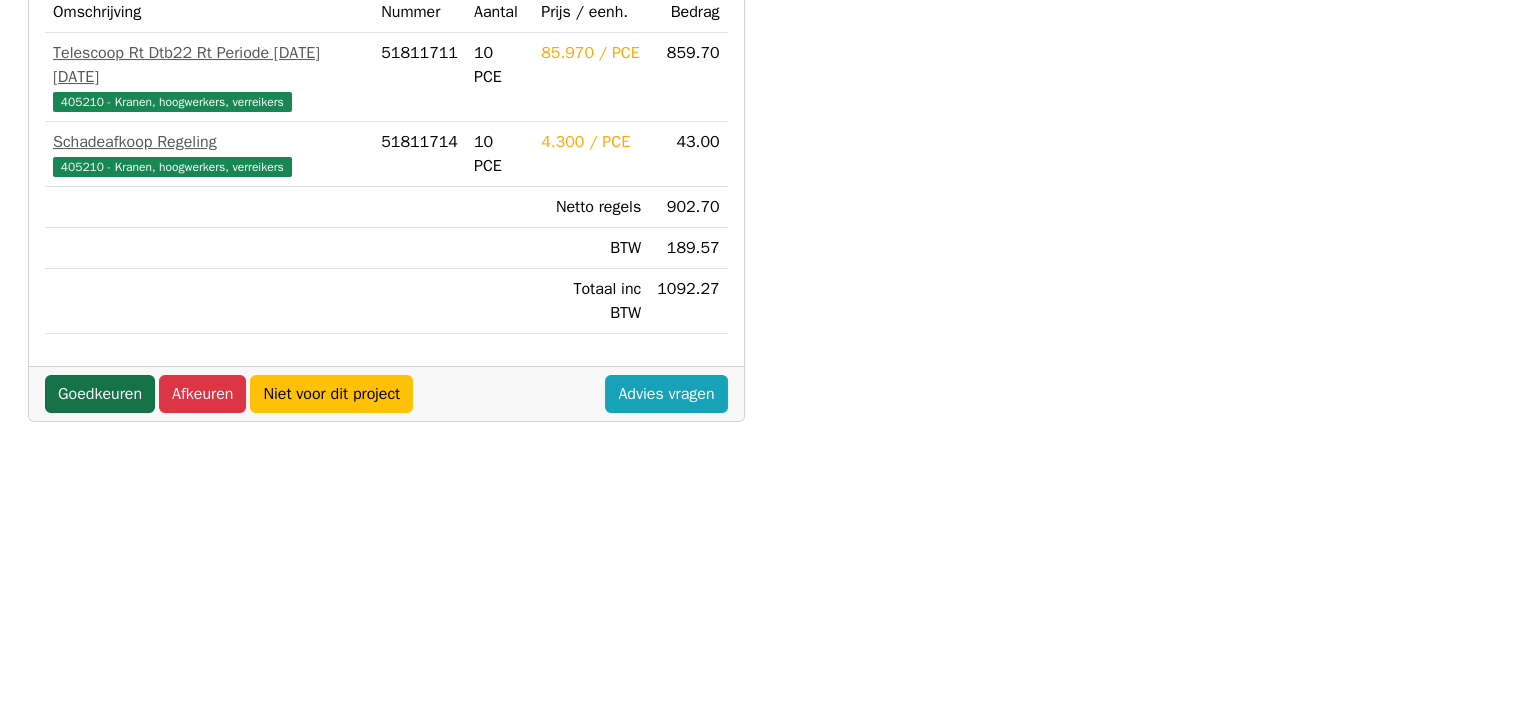 click on "Goedkeuren" at bounding box center (100, 394) 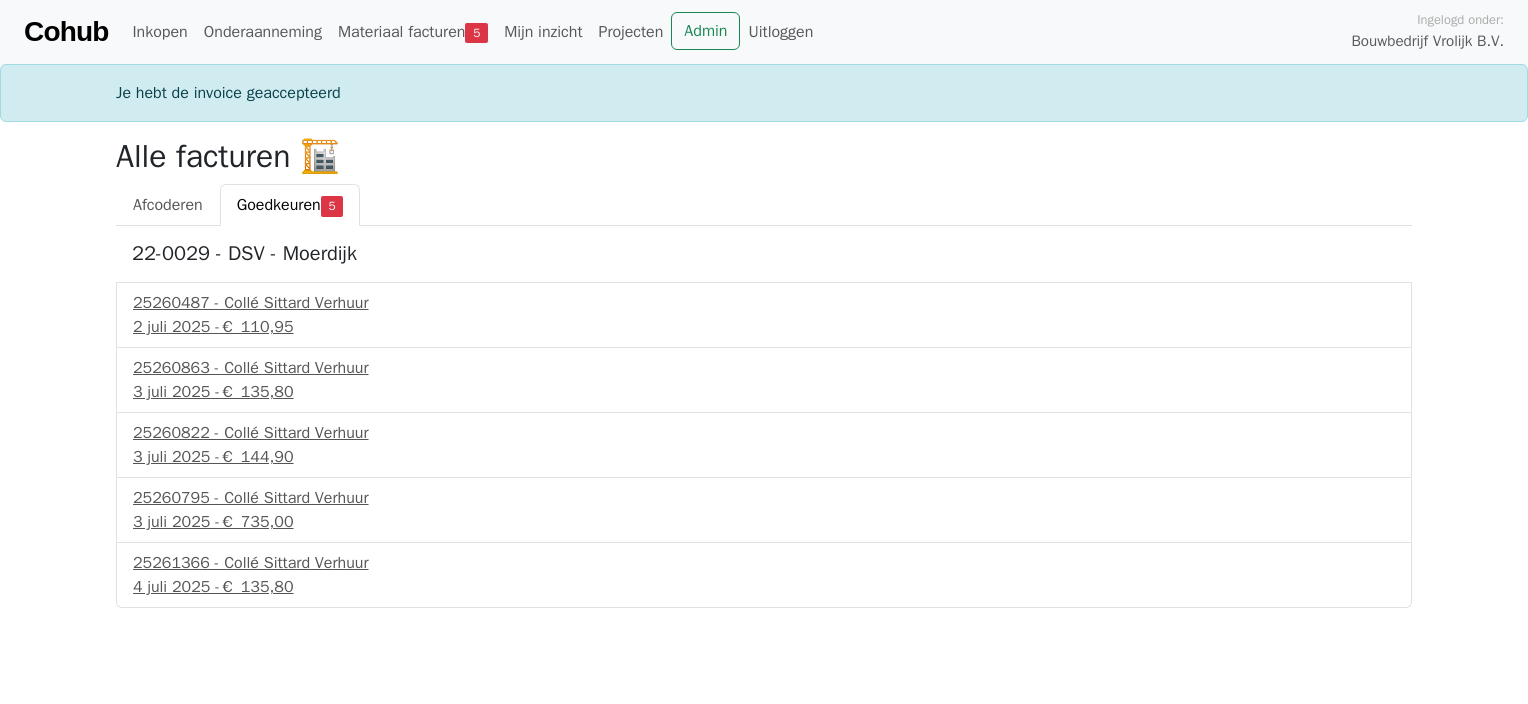 scroll, scrollTop: 0, scrollLeft: 0, axis: both 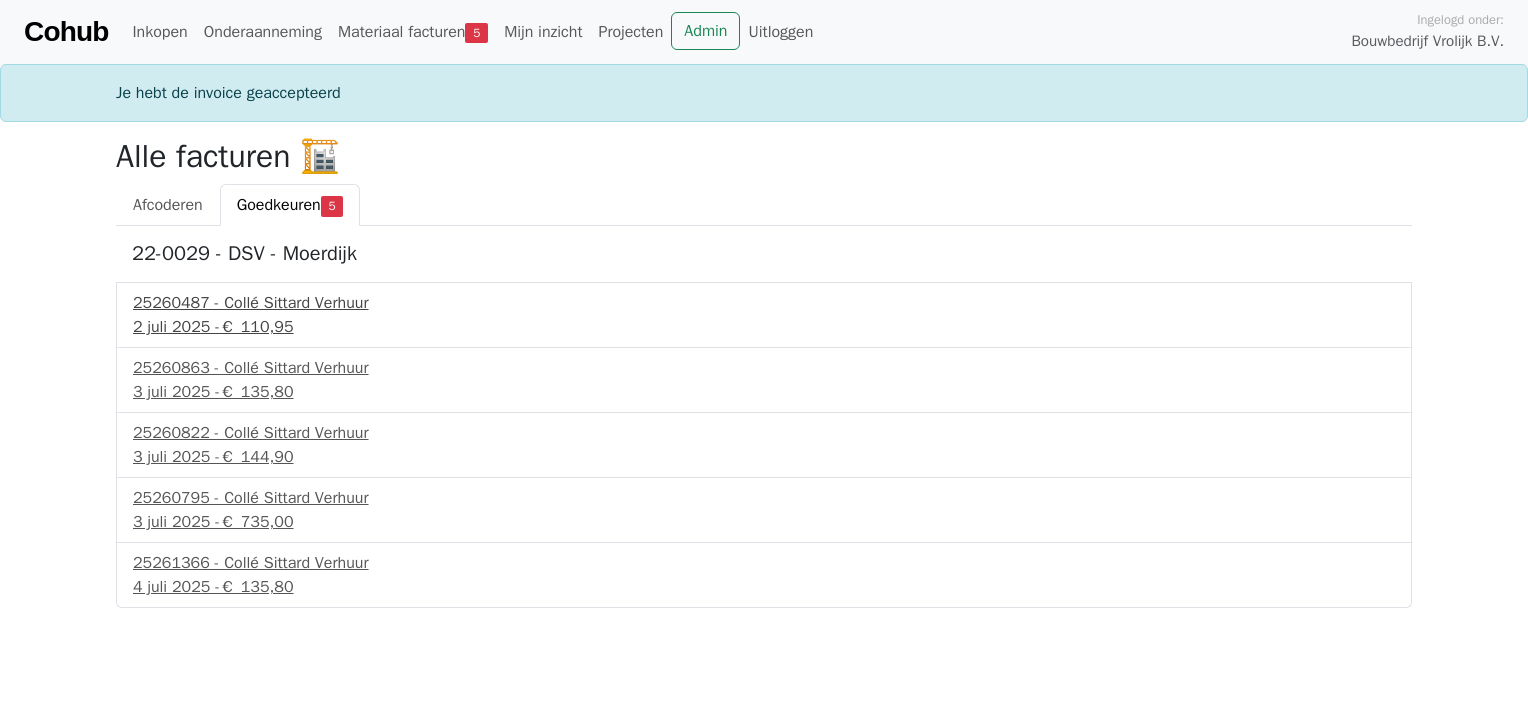 click on "€ 110,95" at bounding box center [257, 327] 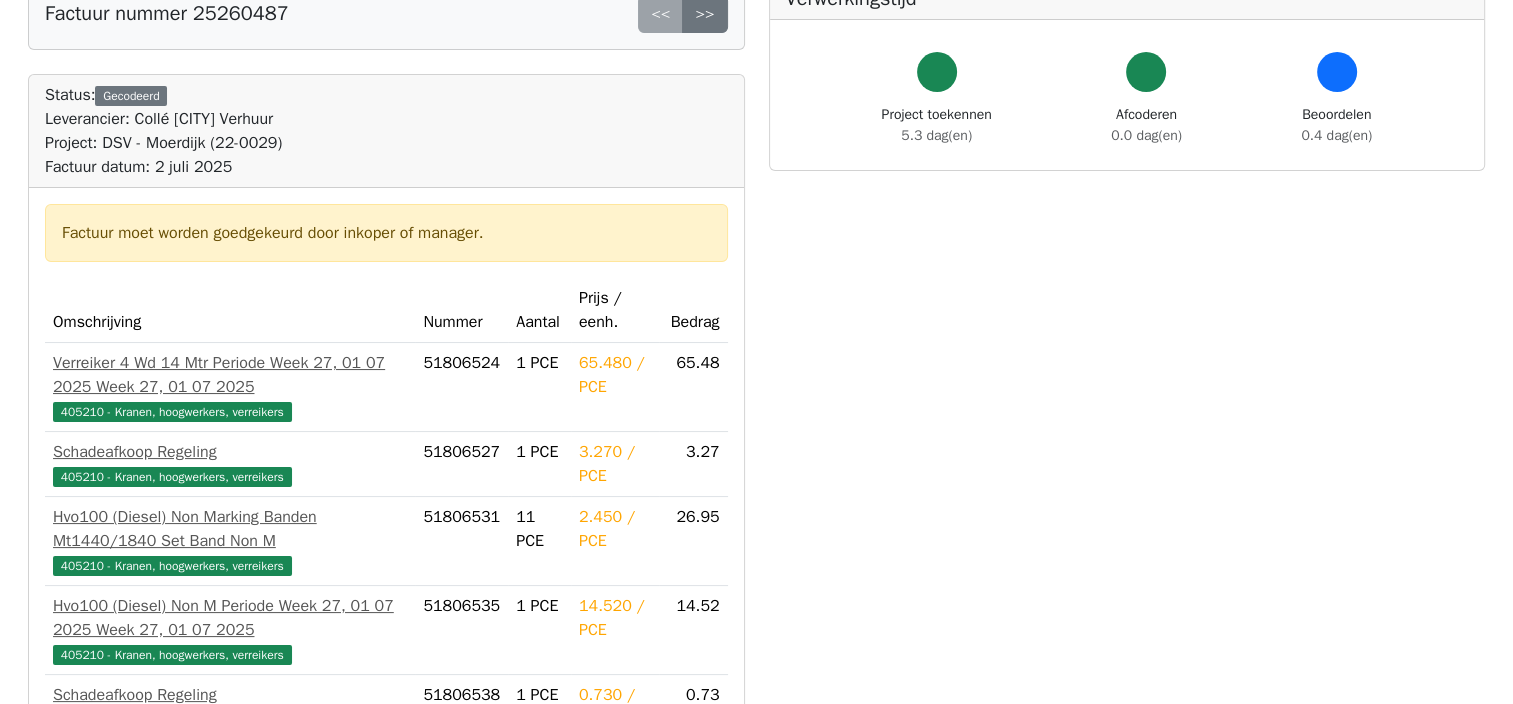 scroll, scrollTop: 0, scrollLeft: 0, axis: both 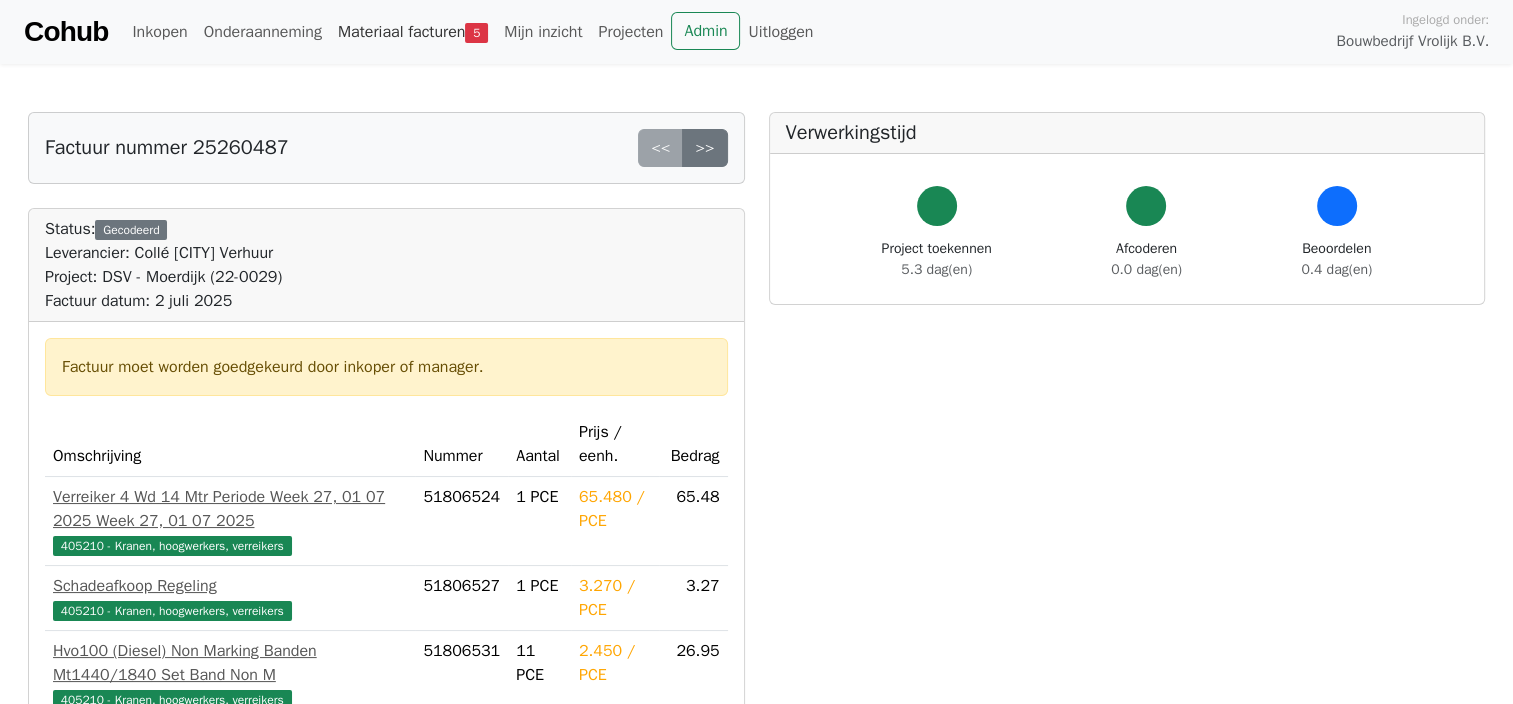 click on "Materiaal facturen  5" at bounding box center (413, 32) 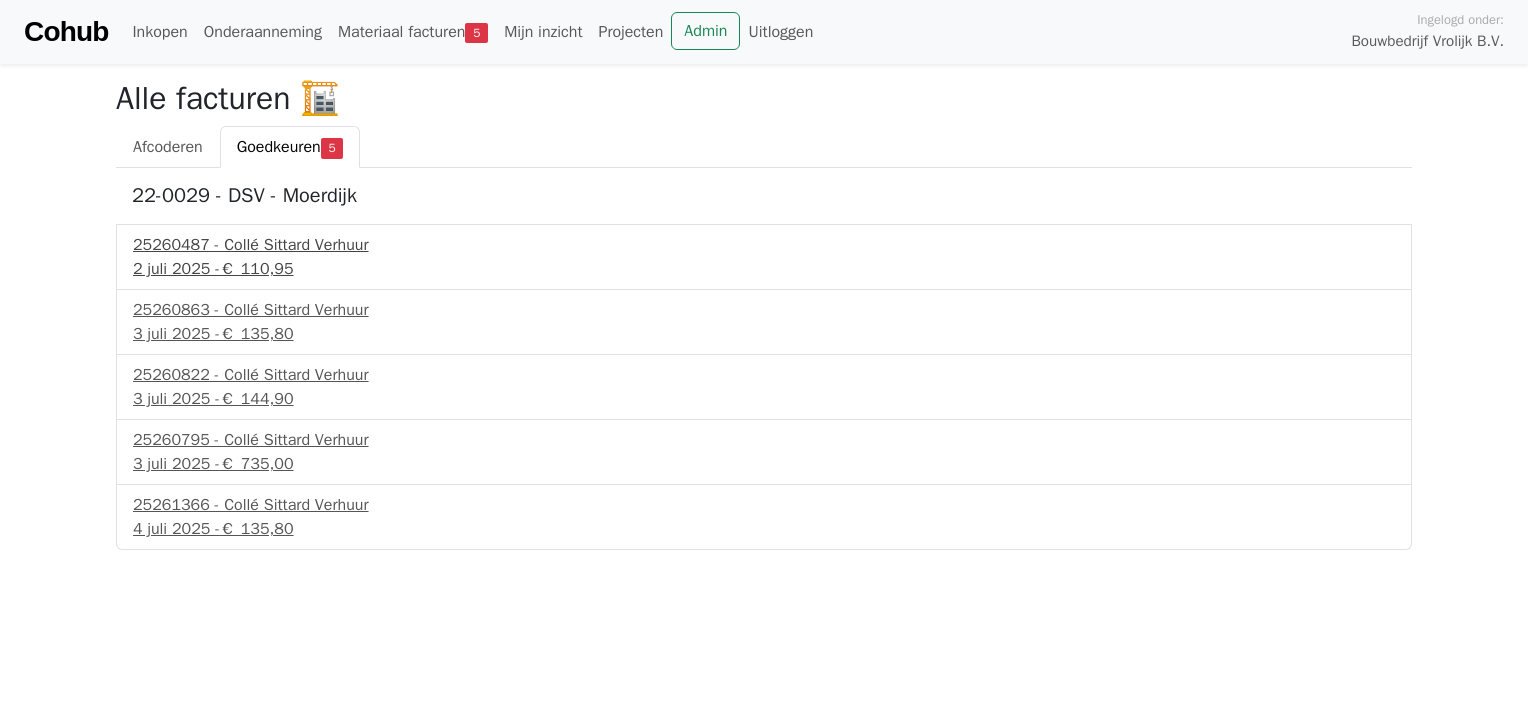 scroll, scrollTop: 0, scrollLeft: 0, axis: both 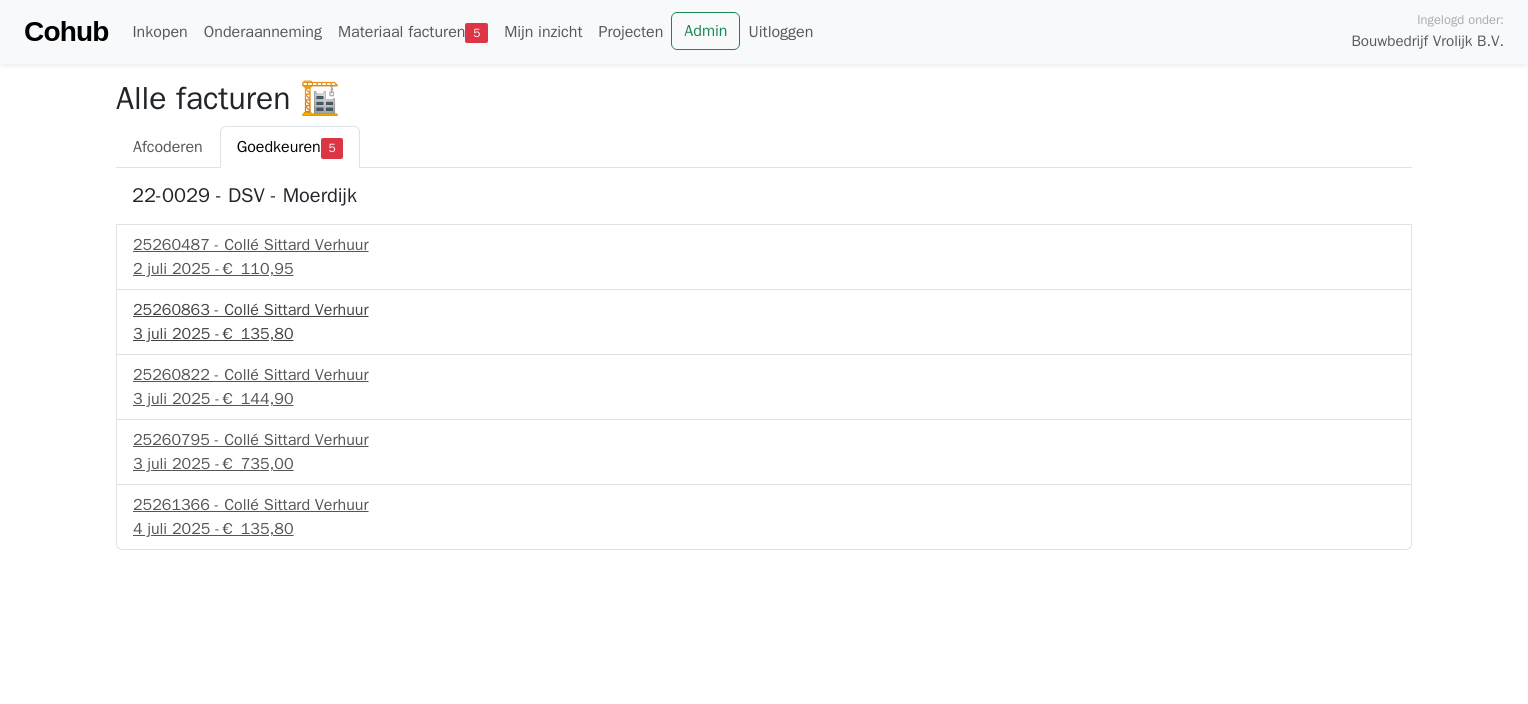 click on "€ 135,80" at bounding box center (257, 334) 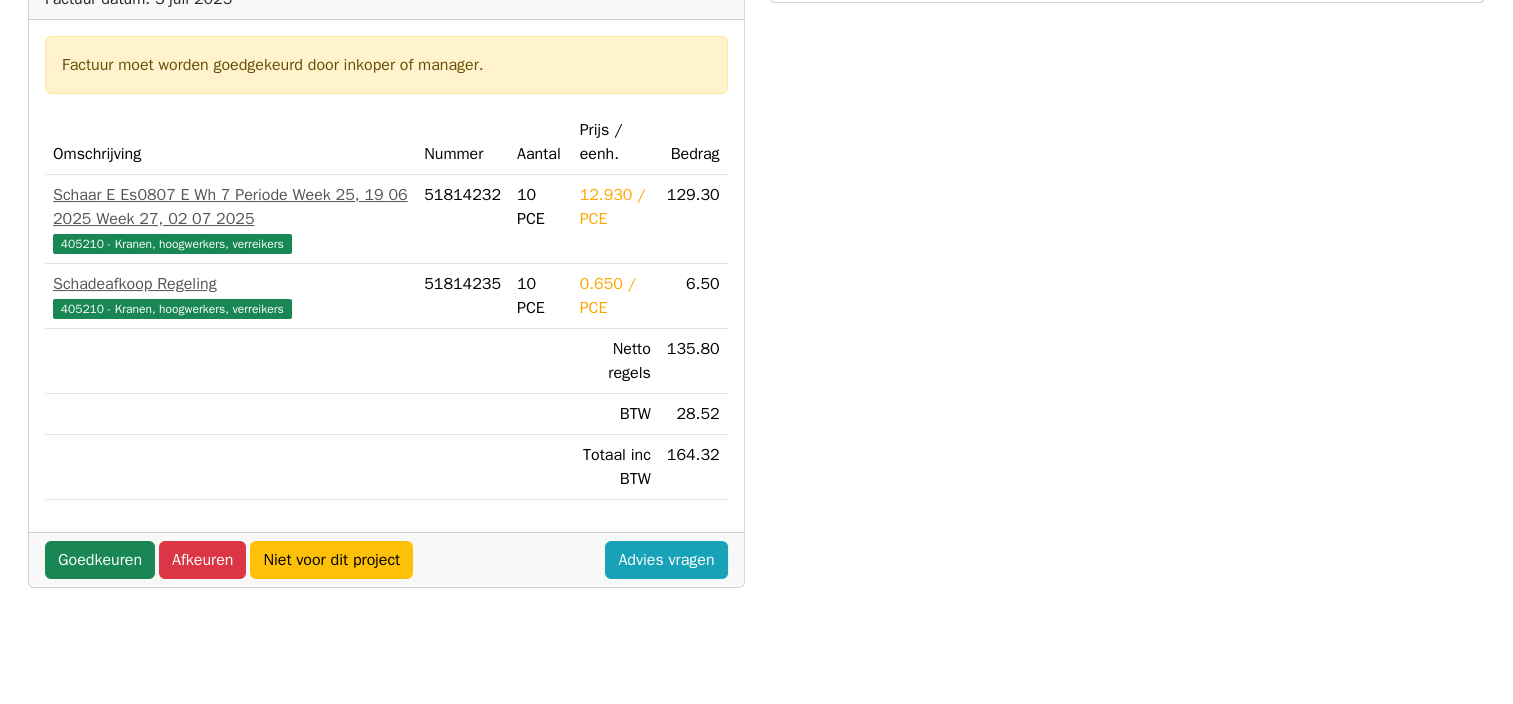 scroll, scrollTop: 0, scrollLeft: 0, axis: both 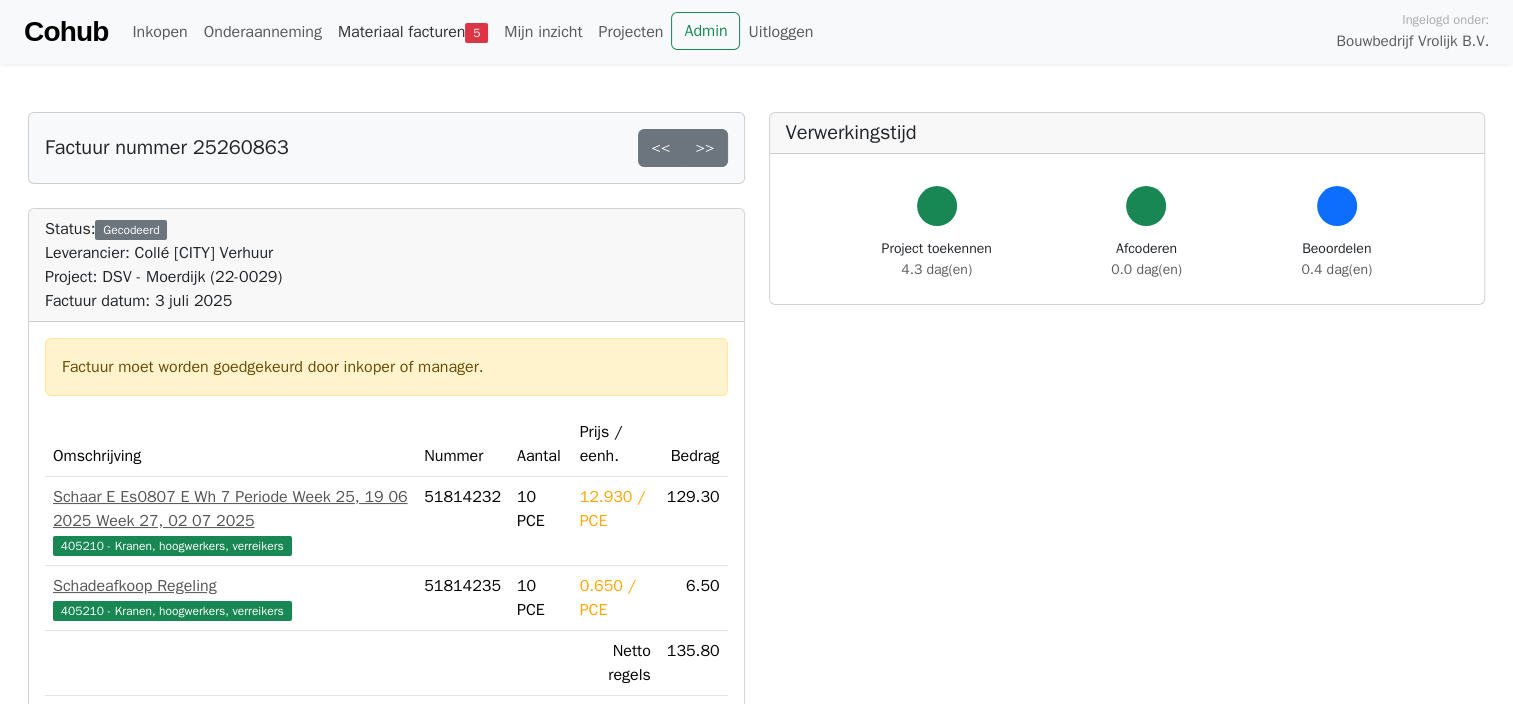 click on "Materiaal facturen  5" at bounding box center [413, 32] 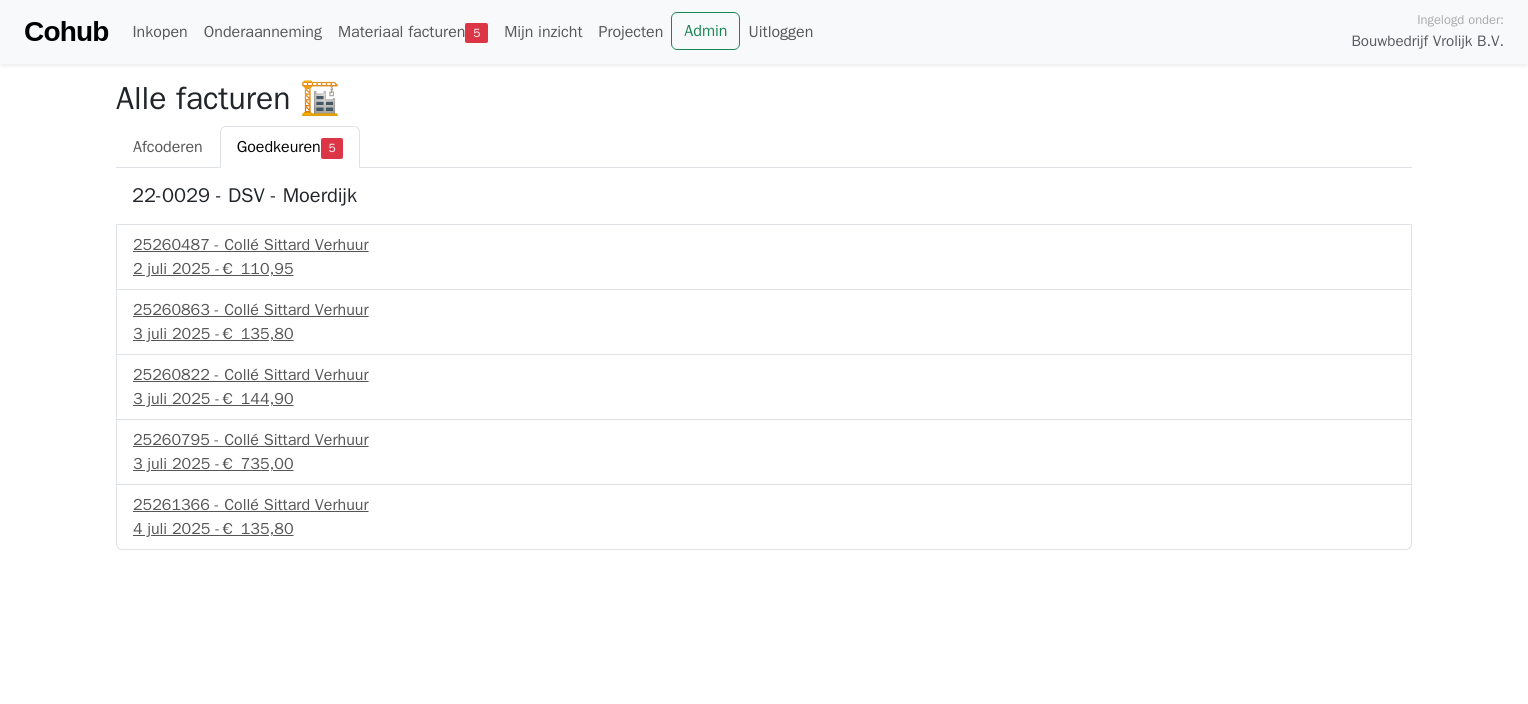 scroll, scrollTop: 0, scrollLeft: 0, axis: both 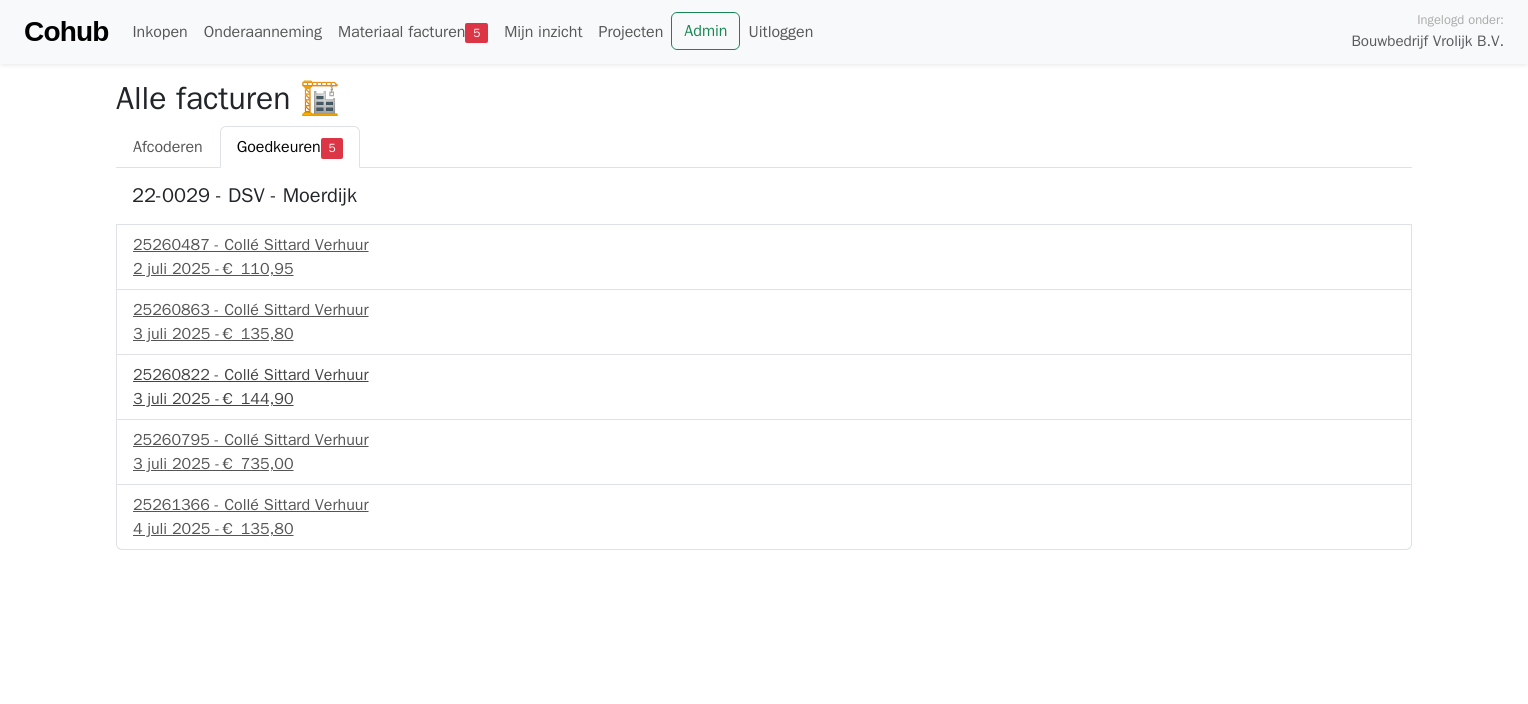click on "25260822 - Collé Sittard Verhuur" at bounding box center (764, 375) 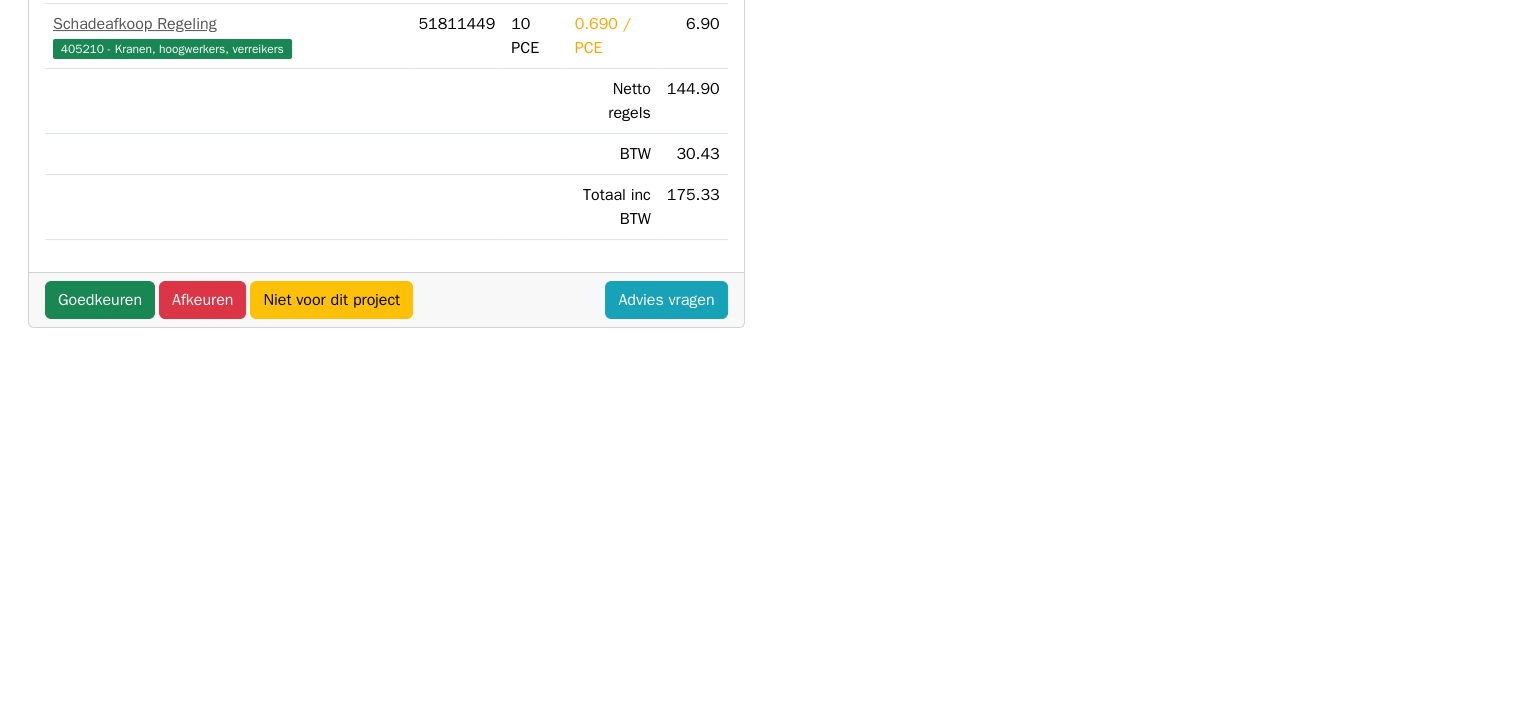 scroll, scrollTop: 554, scrollLeft: 0, axis: vertical 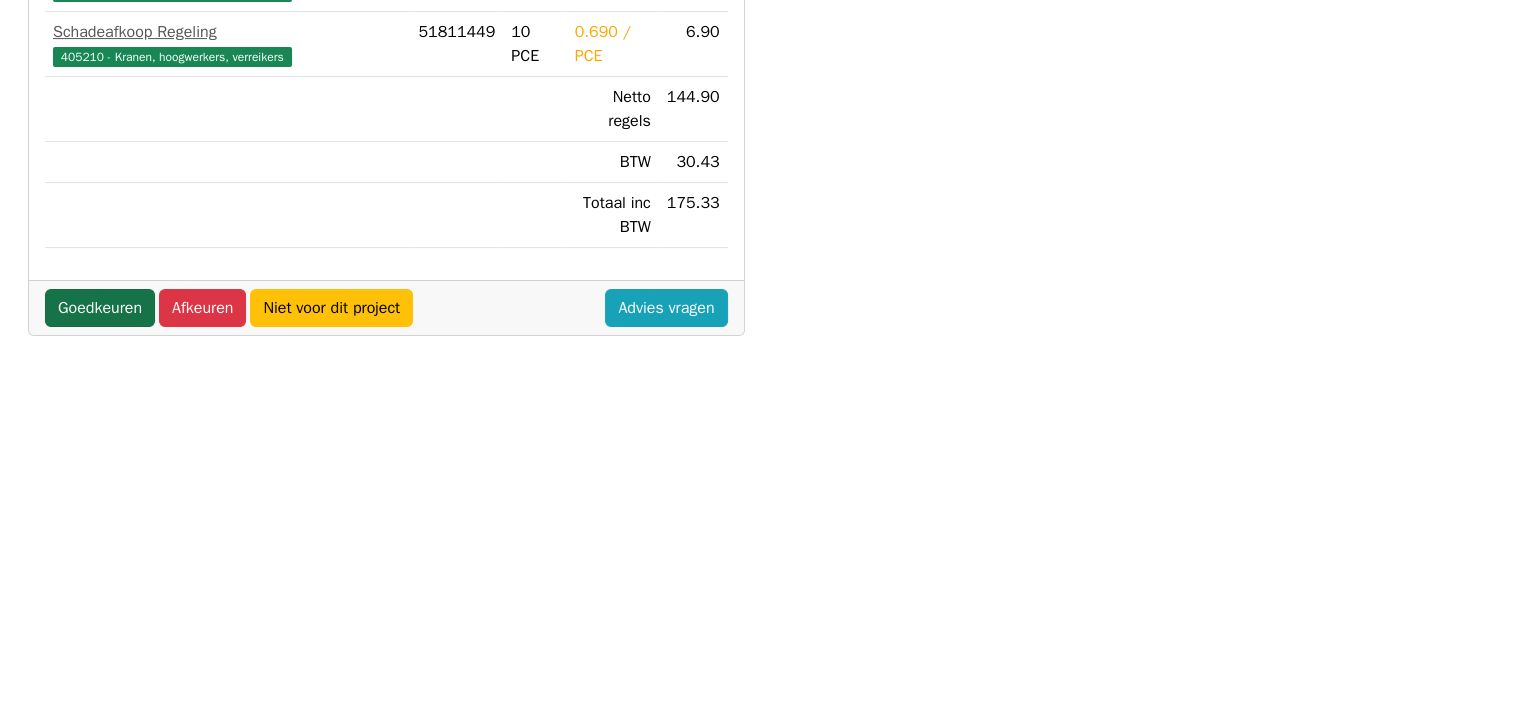 click on "Goedkeuren" at bounding box center [100, 308] 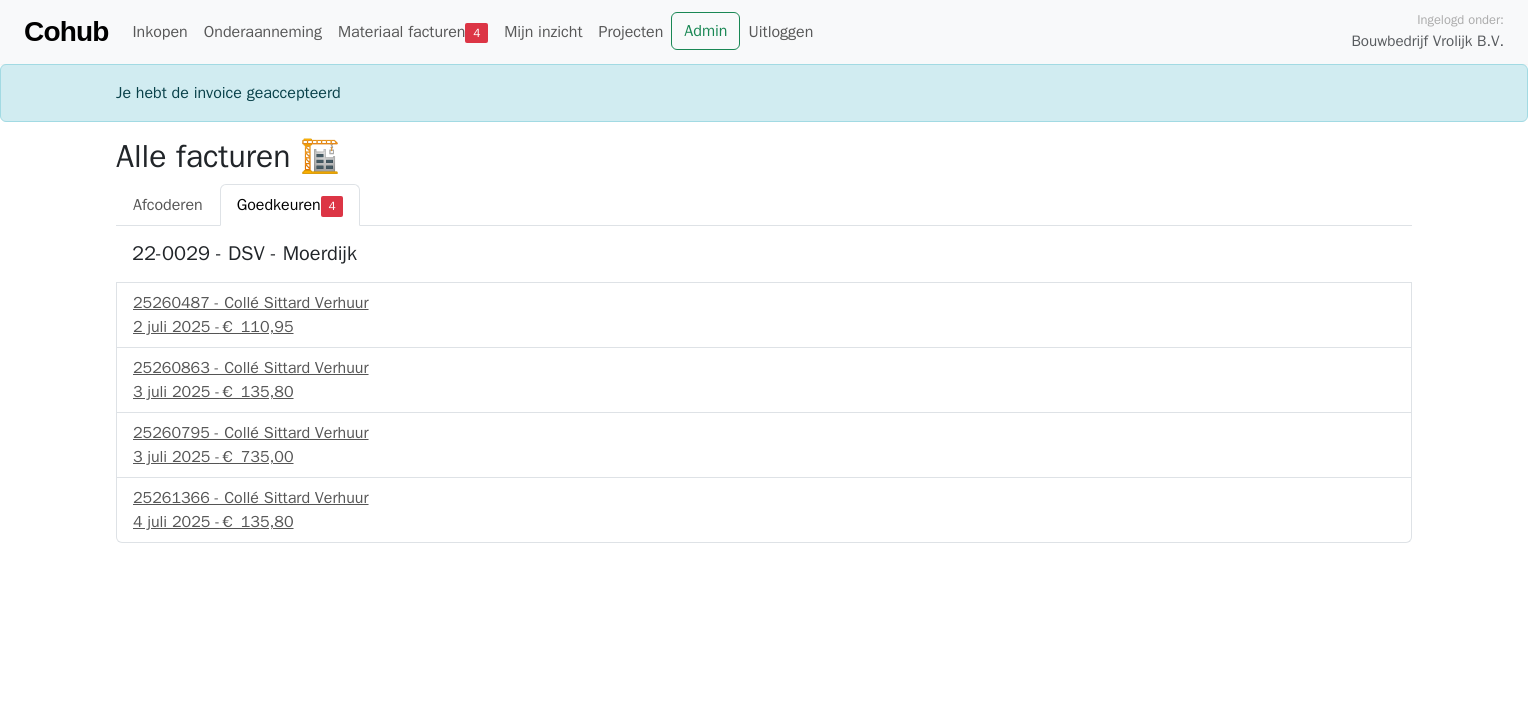 scroll, scrollTop: 0, scrollLeft: 0, axis: both 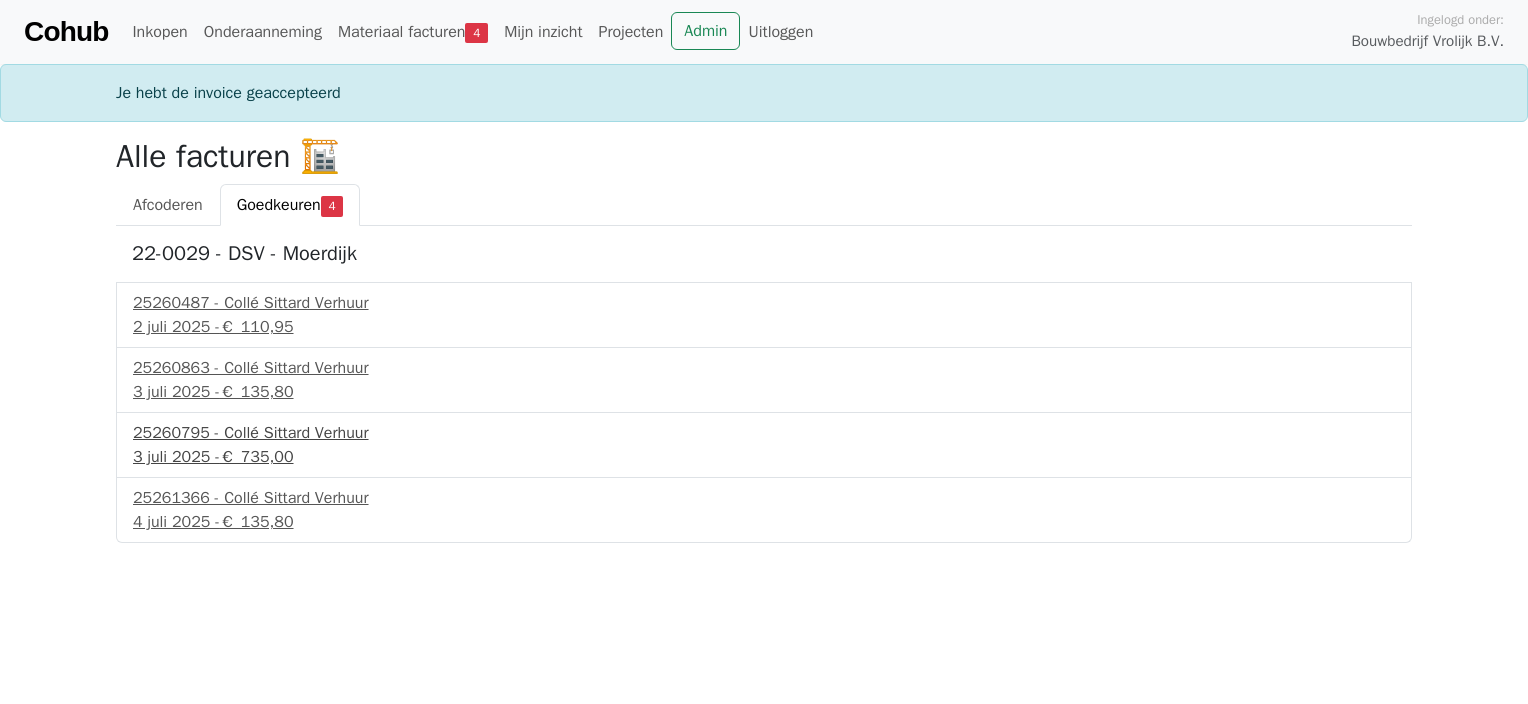 click on "25260795 - Collé Sittard Verhuur" at bounding box center [764, 433] 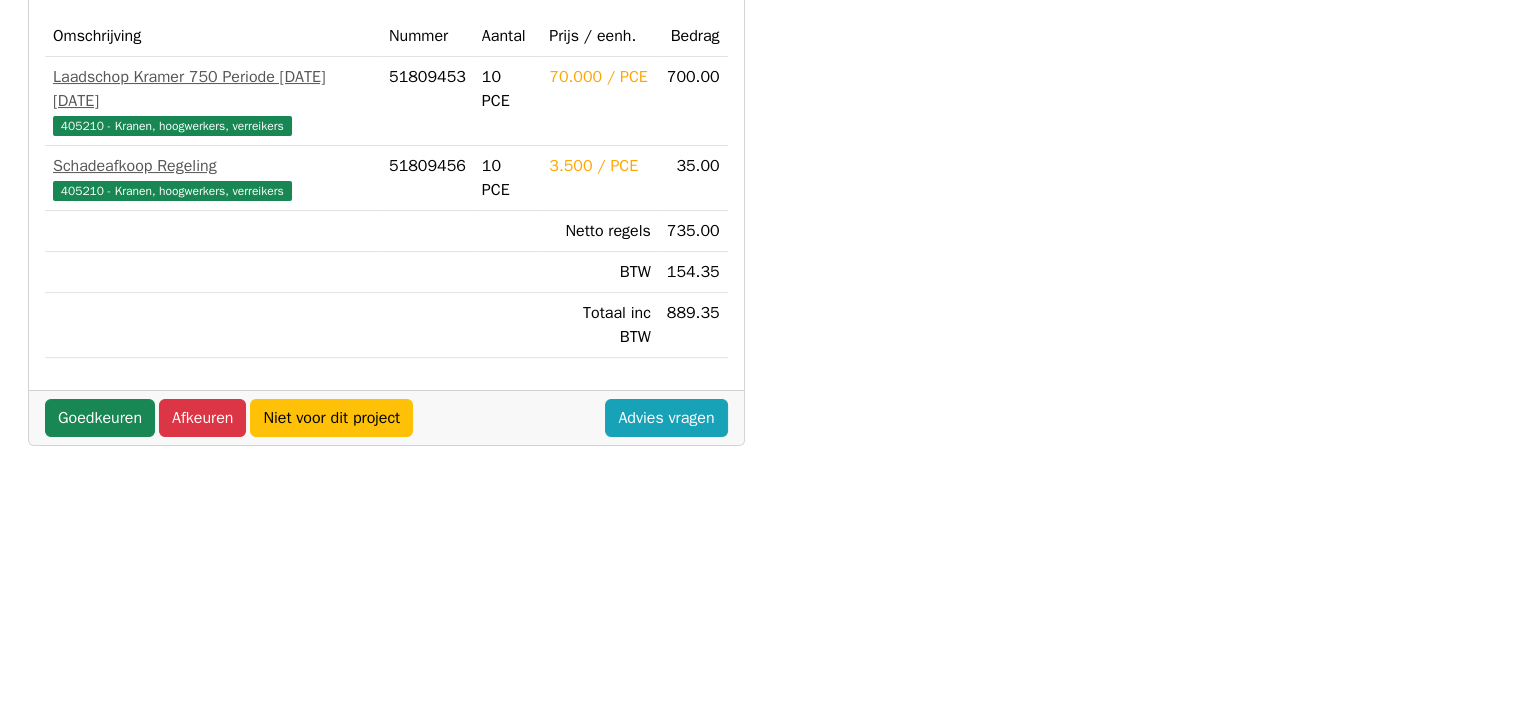 scroll, scrollTop: 272, scrollLeft: 0, axis: vertical 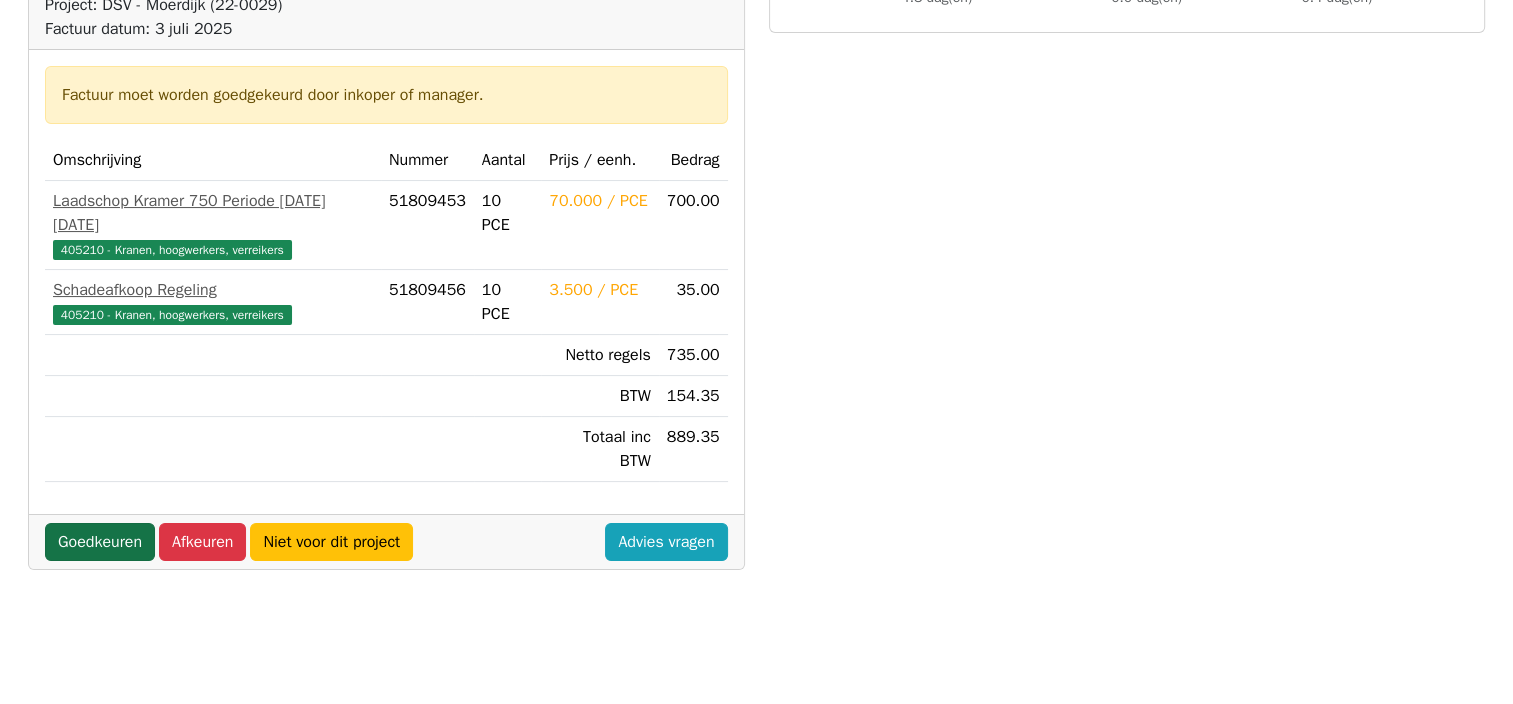 click on "Goedkeuren" at bounding box center [100, 542] 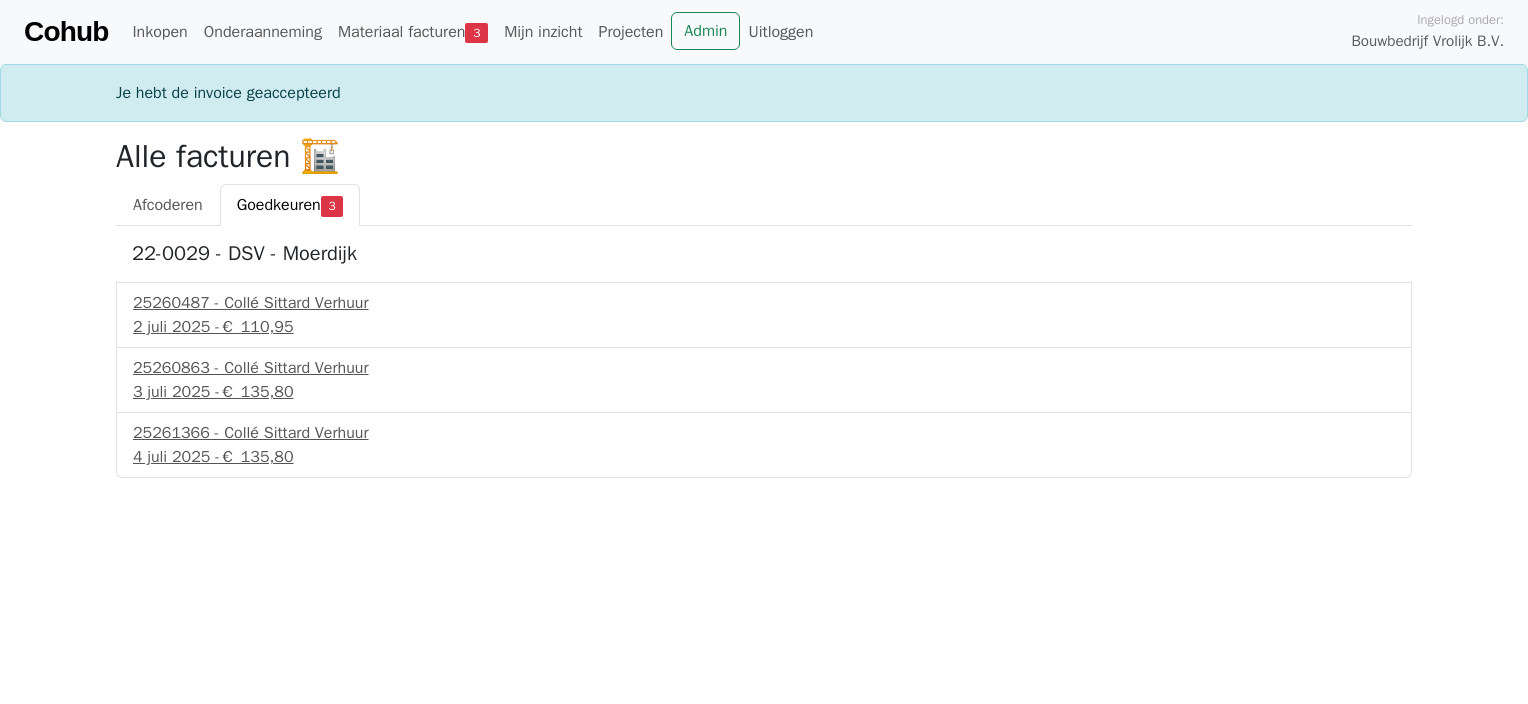 scroll, scrollTop: 0, scrollLeft: 0, axis: both 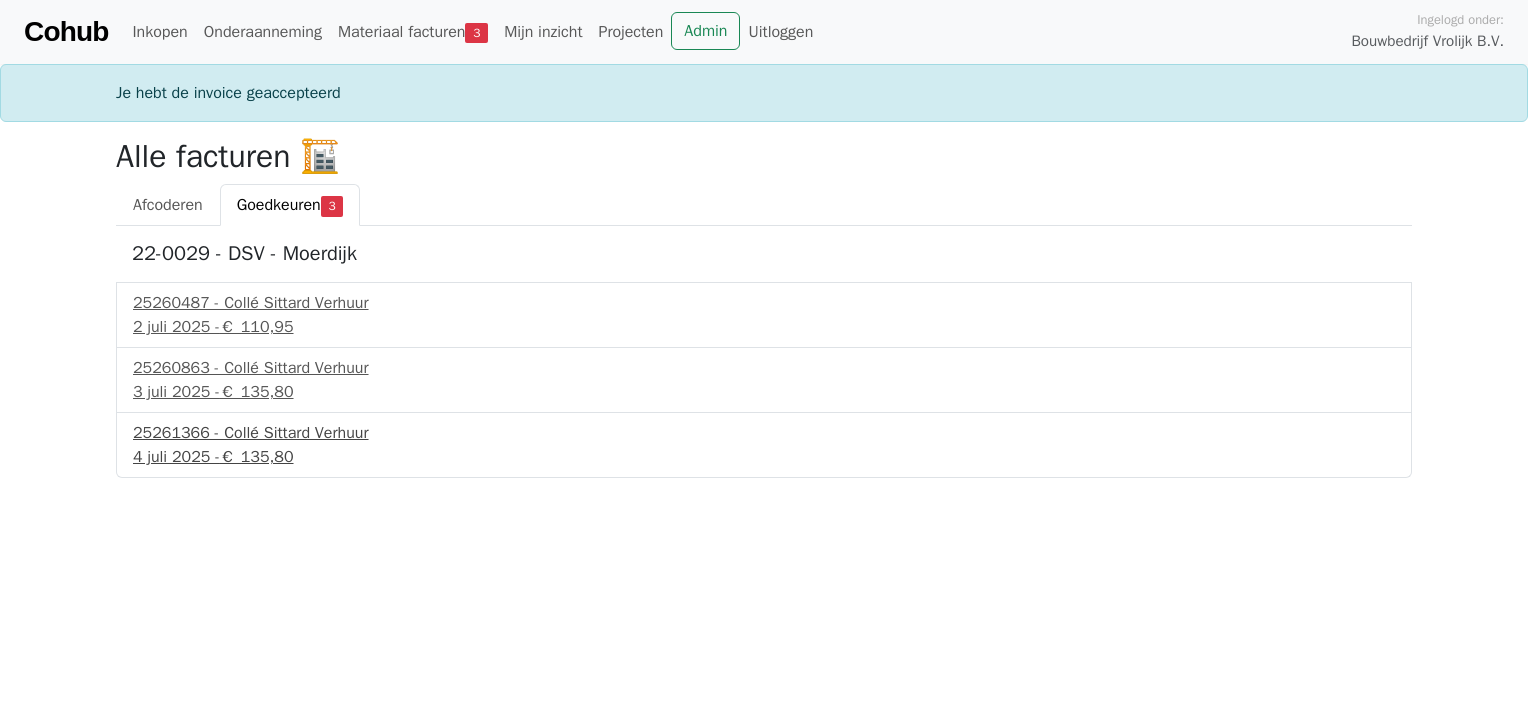 click on "4 juli 2025 -  € 135,80" at bounding box center (764, 457) 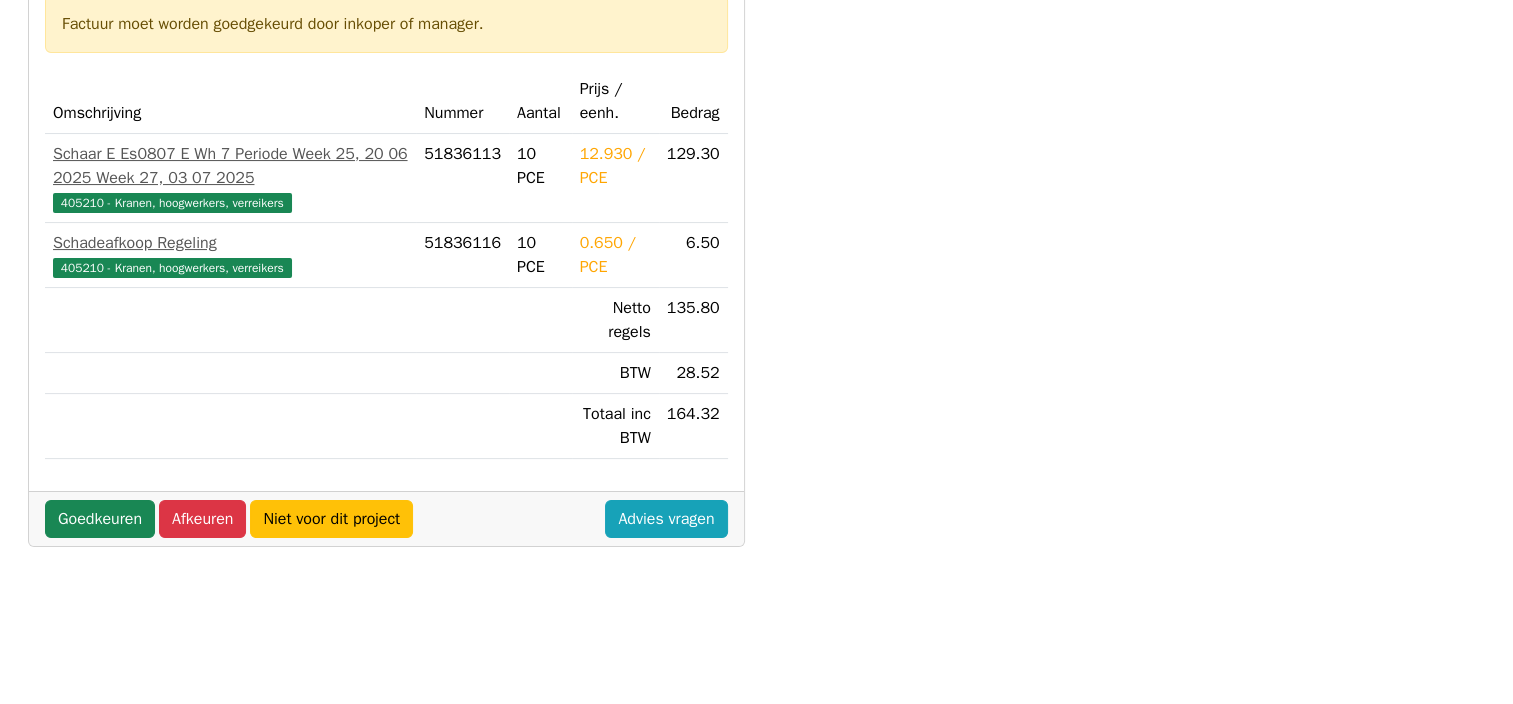 scroll, scrollTop: 344, scrollLeft: 0, axis: vertical 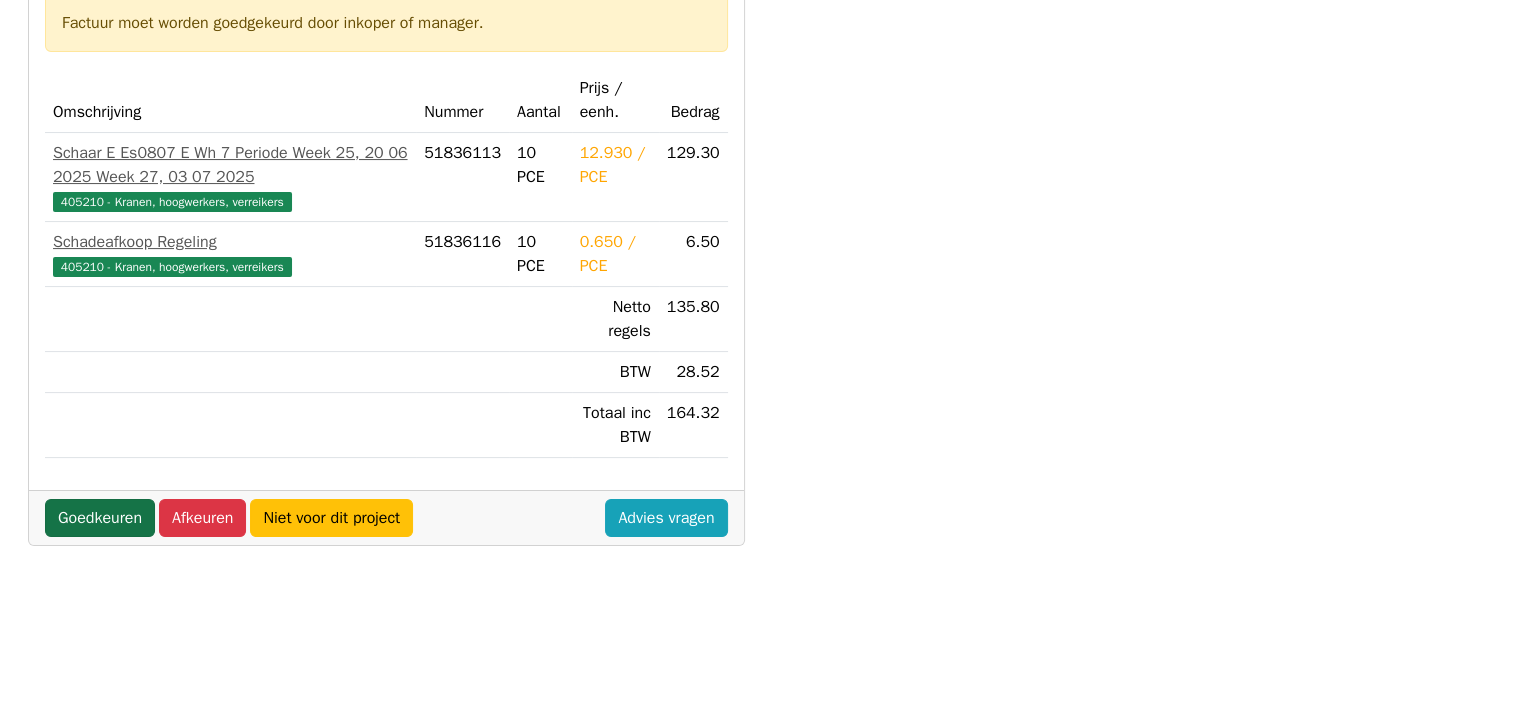 click on "Goedkeuren" at bounding box center [100, 518] 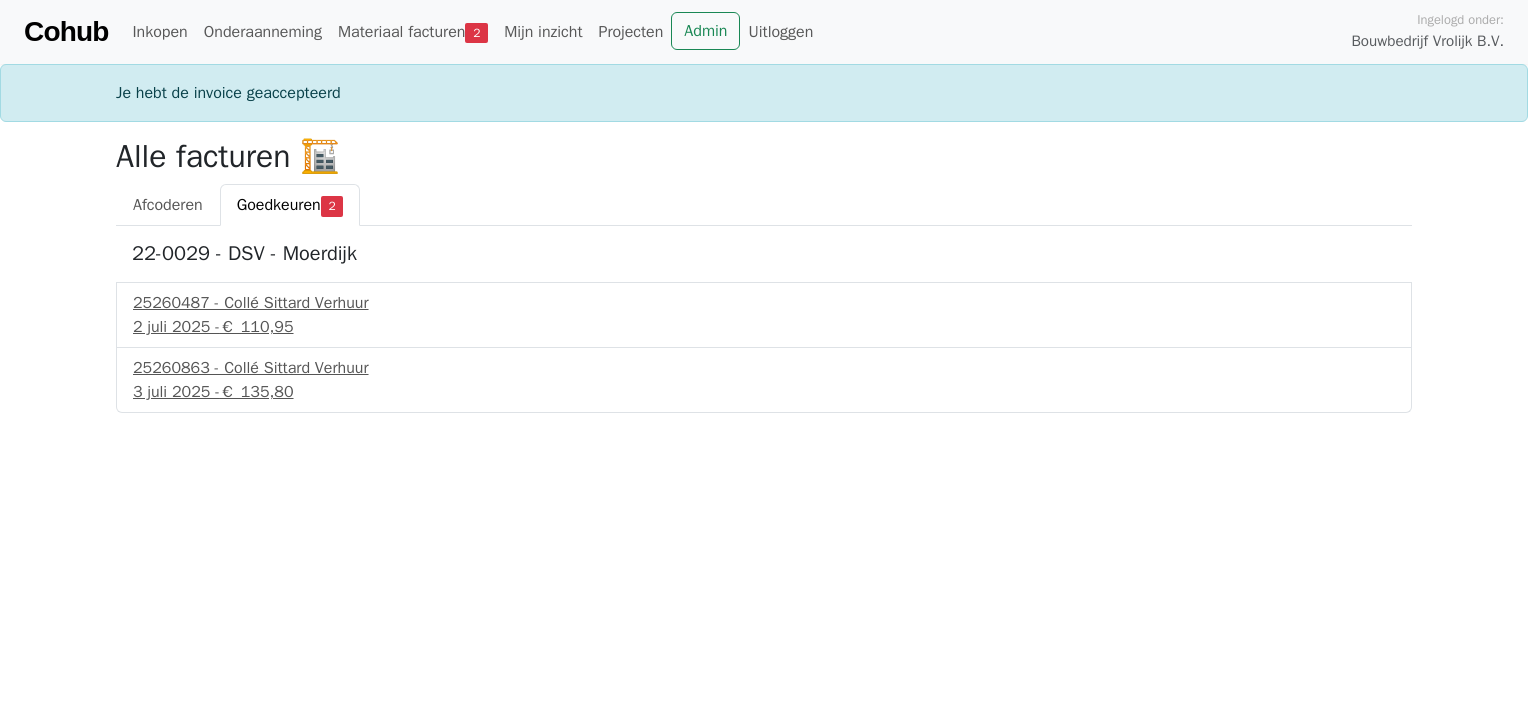 scroll, scrollTop: 0, scrollLeft: 0, axis: both 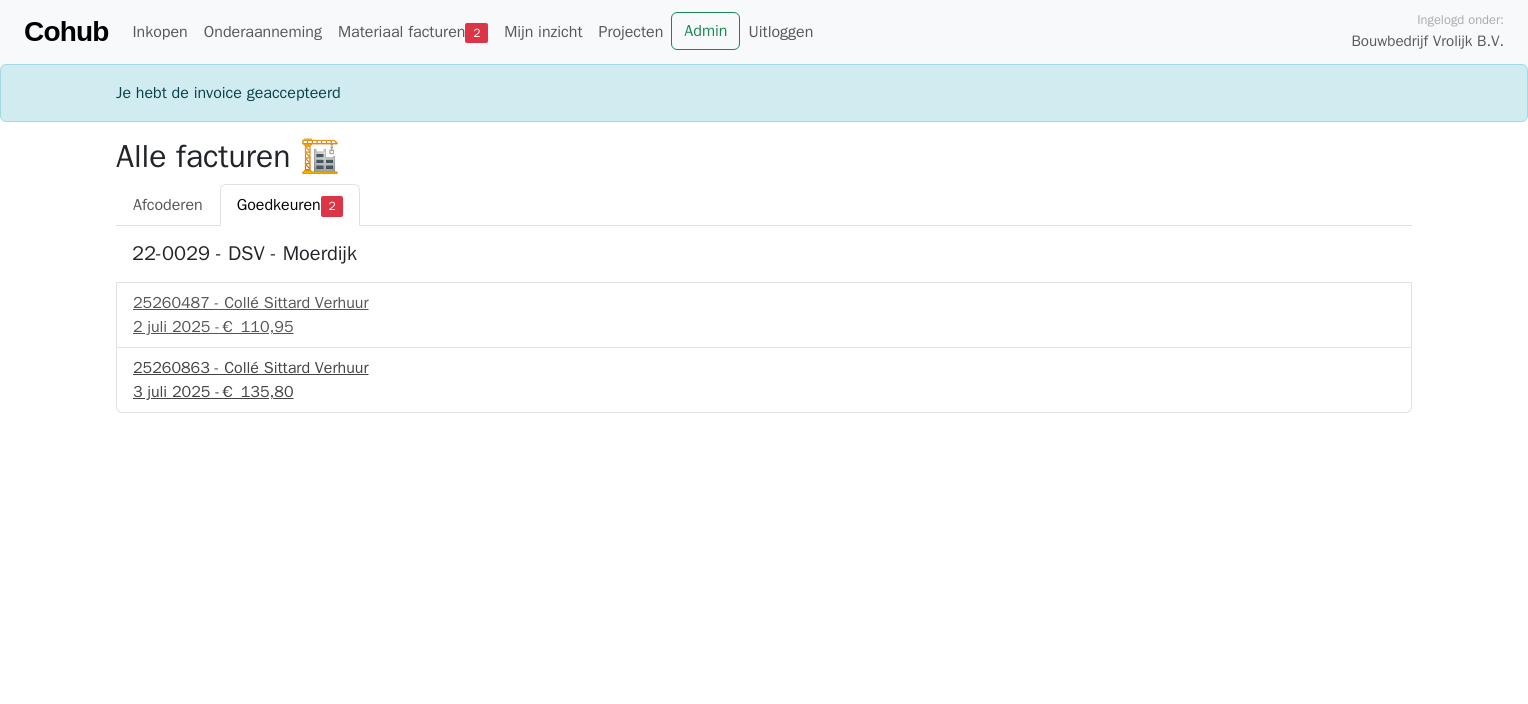 click on "25260863 - Collé Sittard Verhuur" at bounding box center [764, 368] 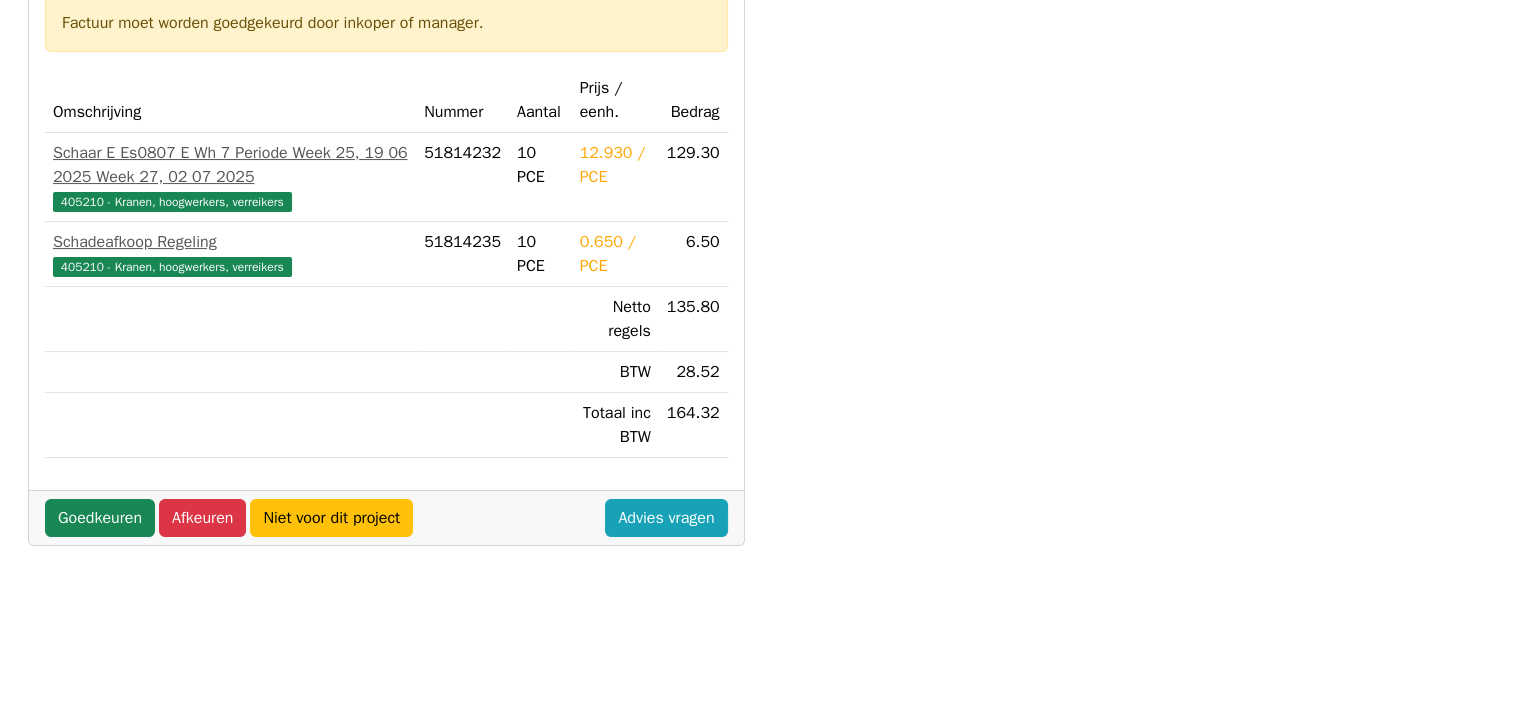 scroll, scrollTop: 344, scrollLeft: 0, axis: vertical 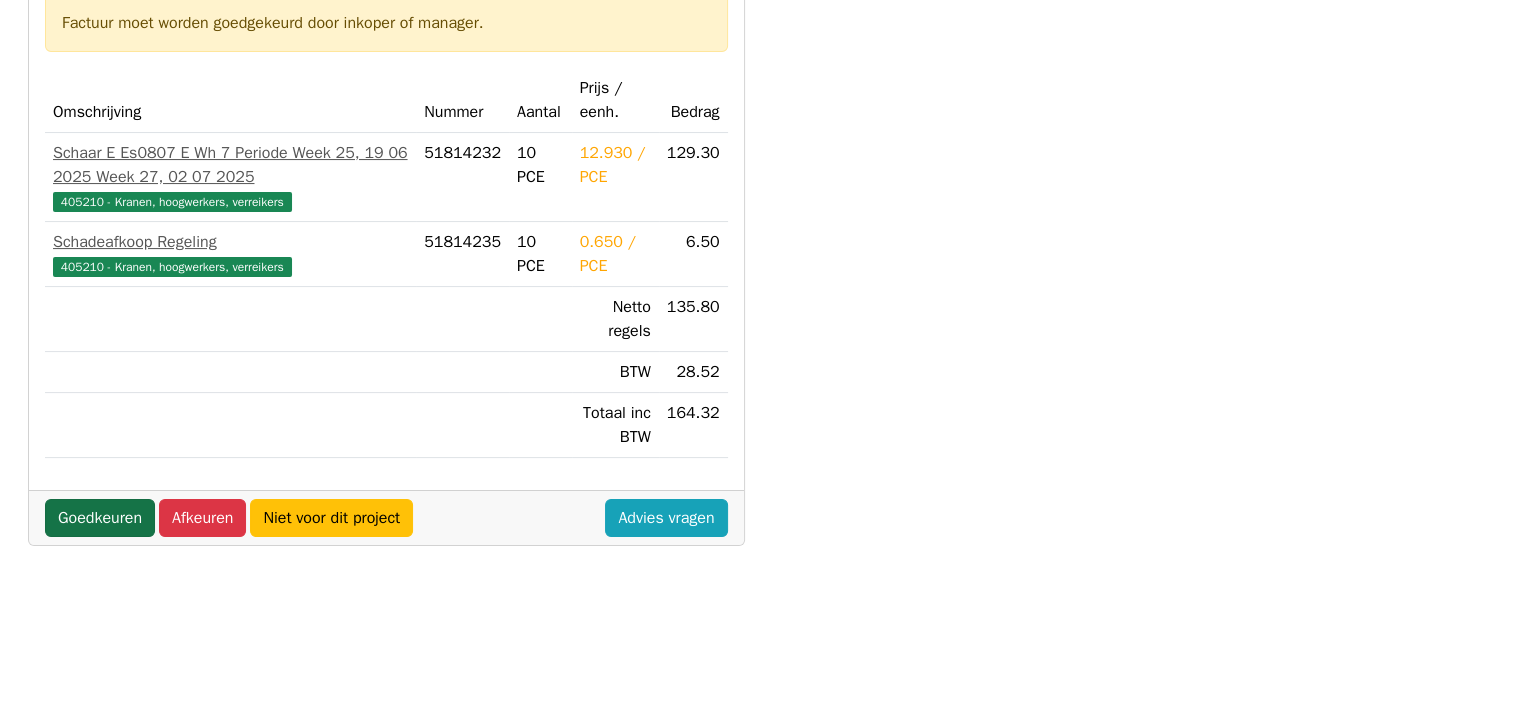 click on "Goedkeuren" at bounding box center (100, 518) 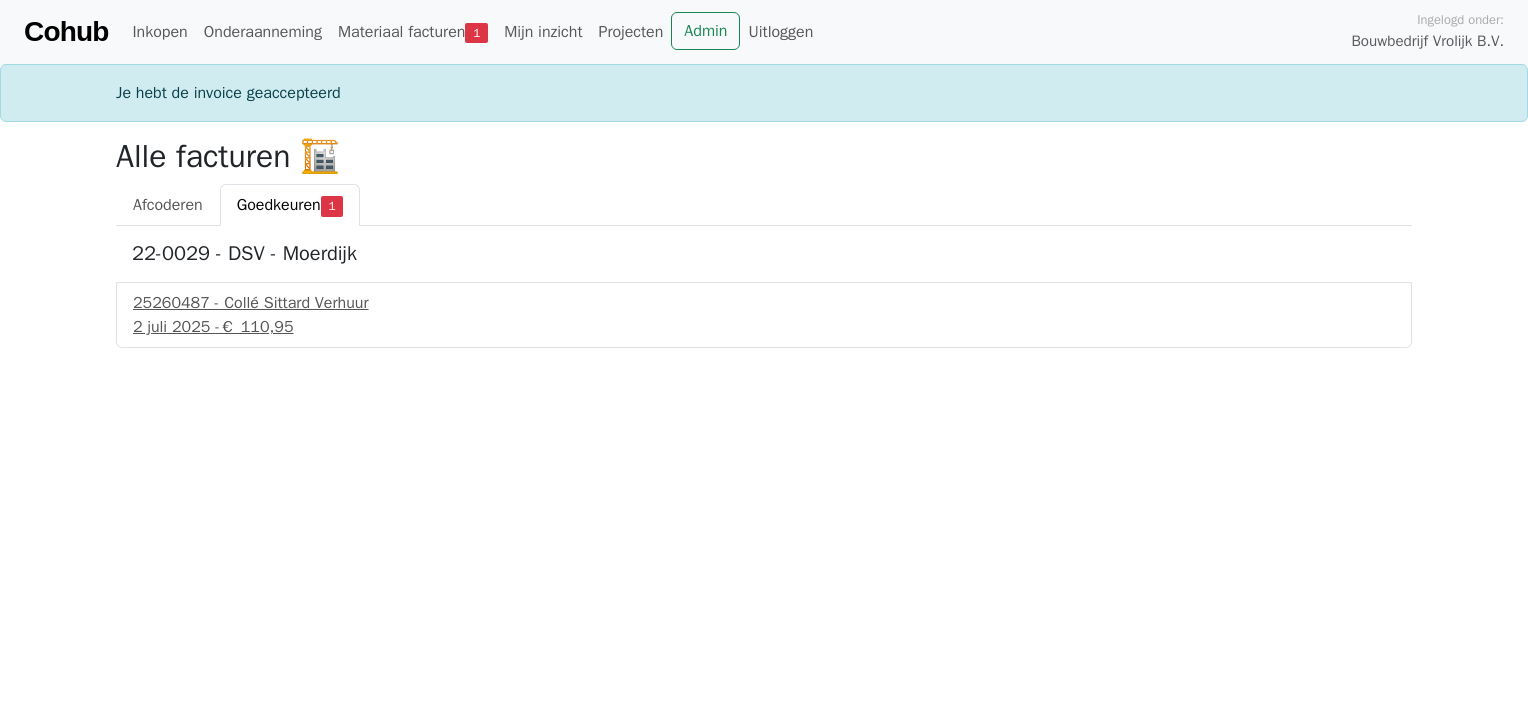 scroll, scrollTop: 0, scrollLeft: 0, axis: both 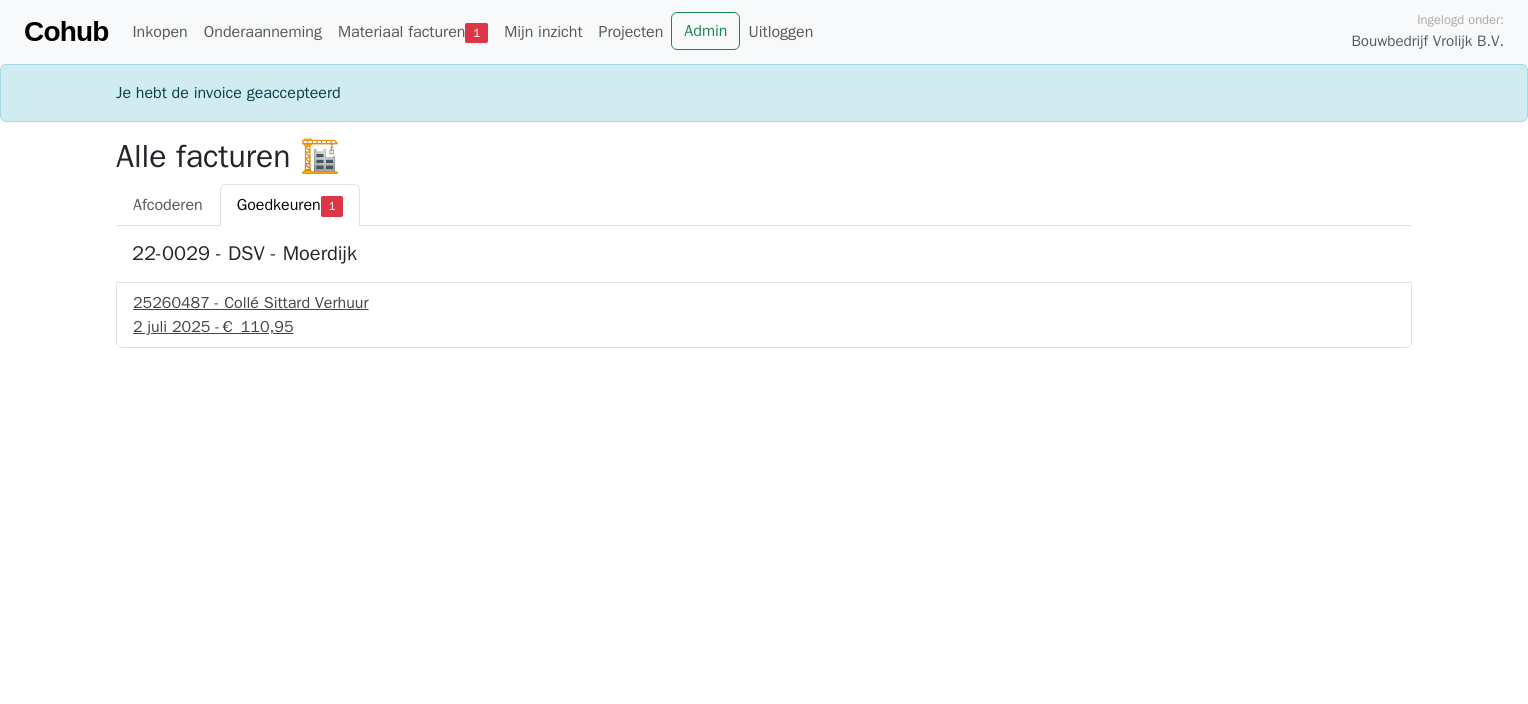 click on "2 juli 2025 -  € 110,95" at bounding box center [764, 327] 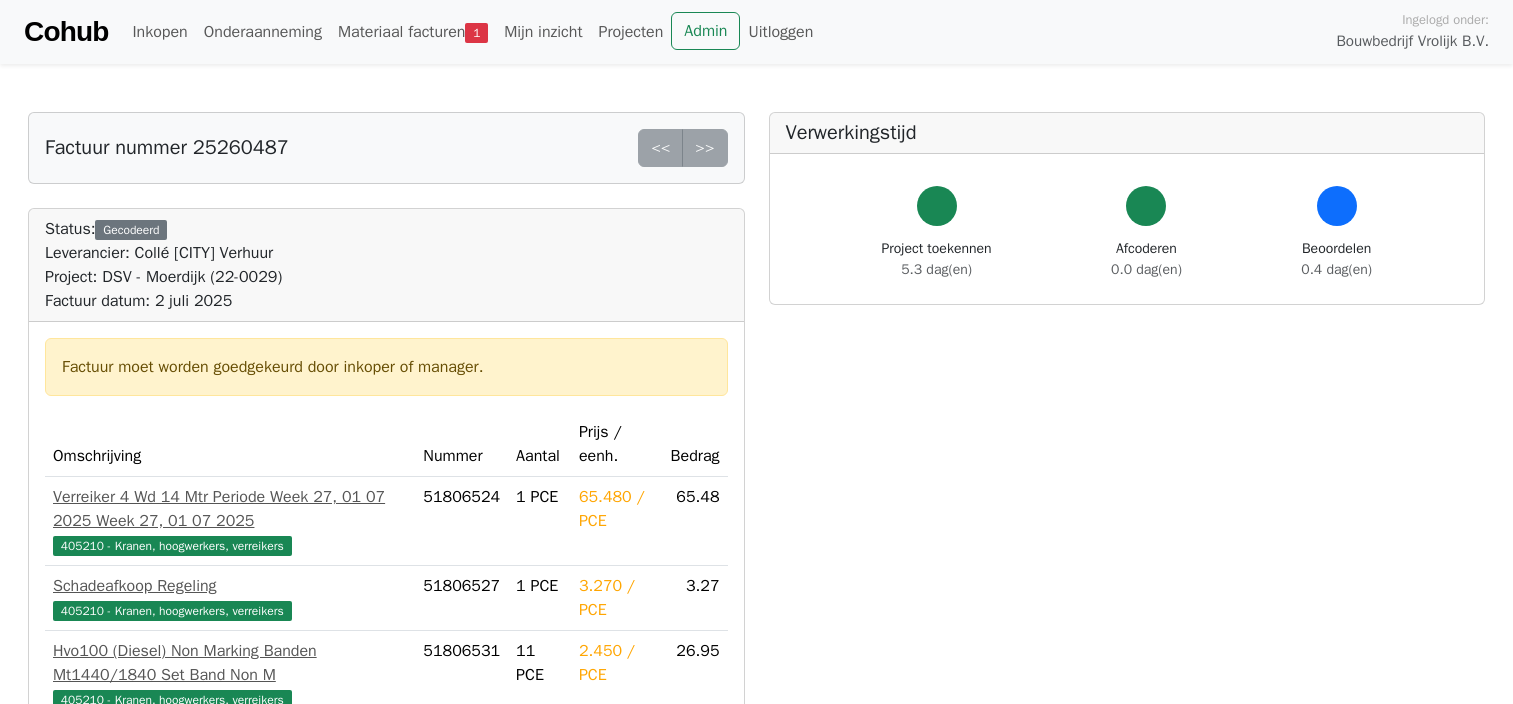 scroll, scrollTop: 0, scrollLeft: 0, axis: both 